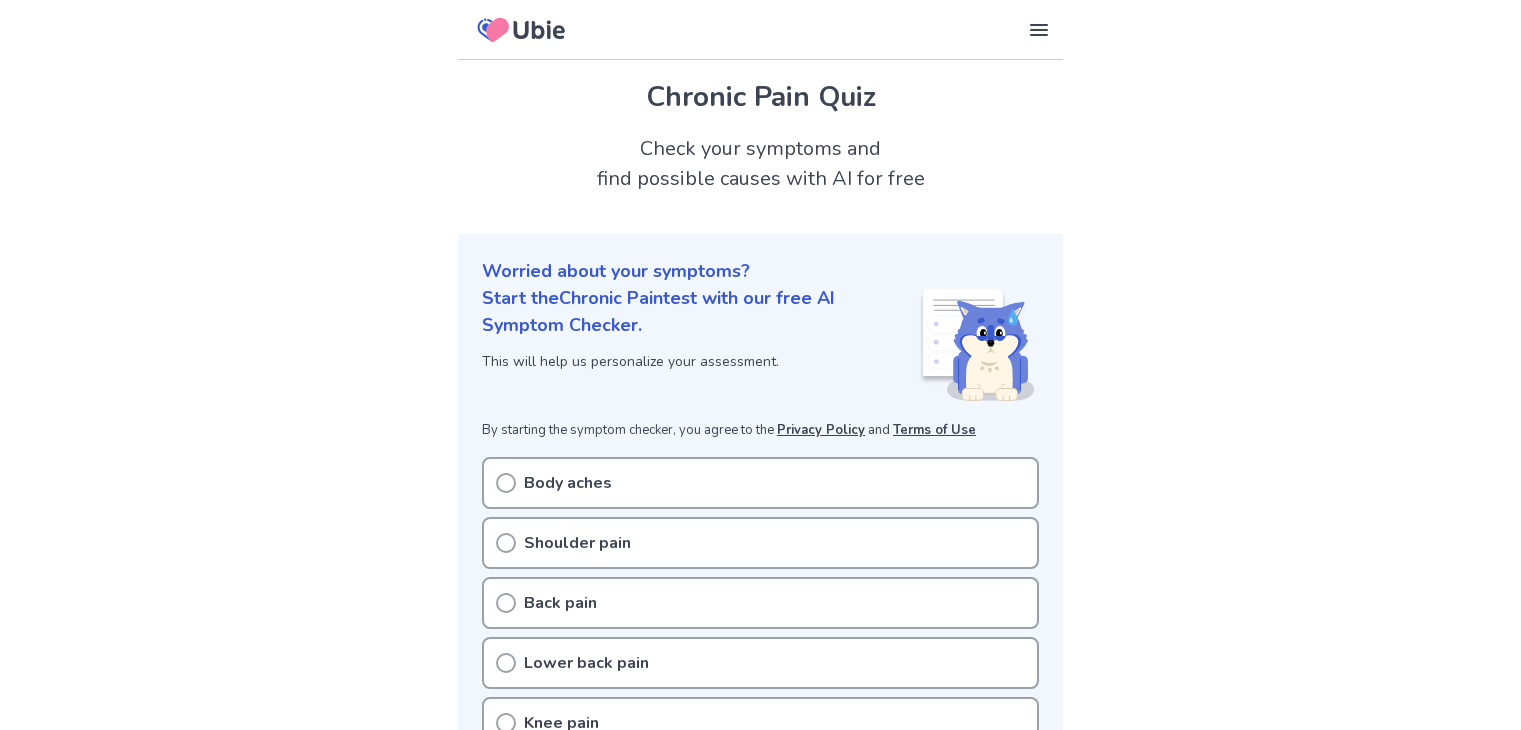scroll, scrollTop: 638, scrollLeft: 0, axis: vertical 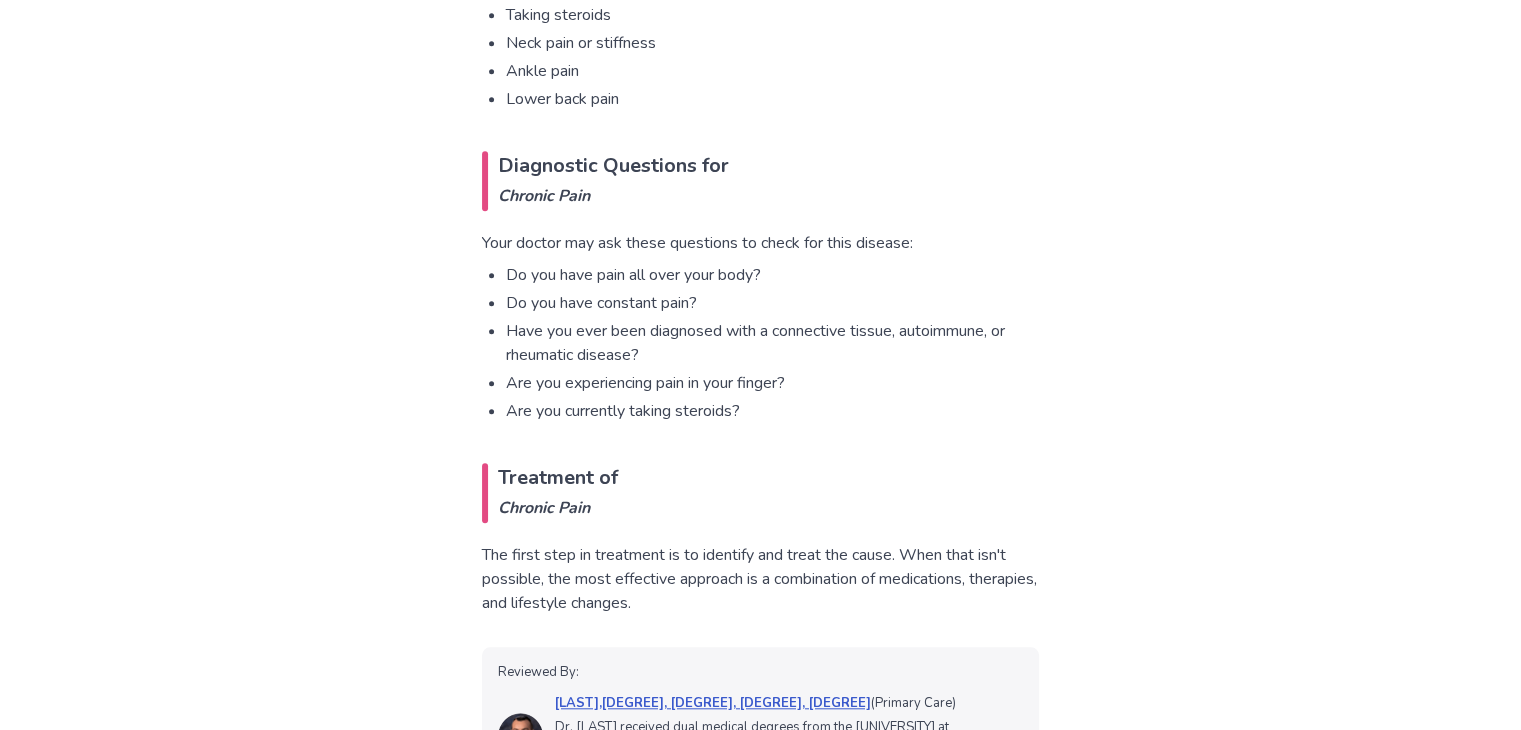 drag, startPoint x: 0, startPoint y: 0, endPoint x: 1521, endPoint y: 198, distance: 1533.8334 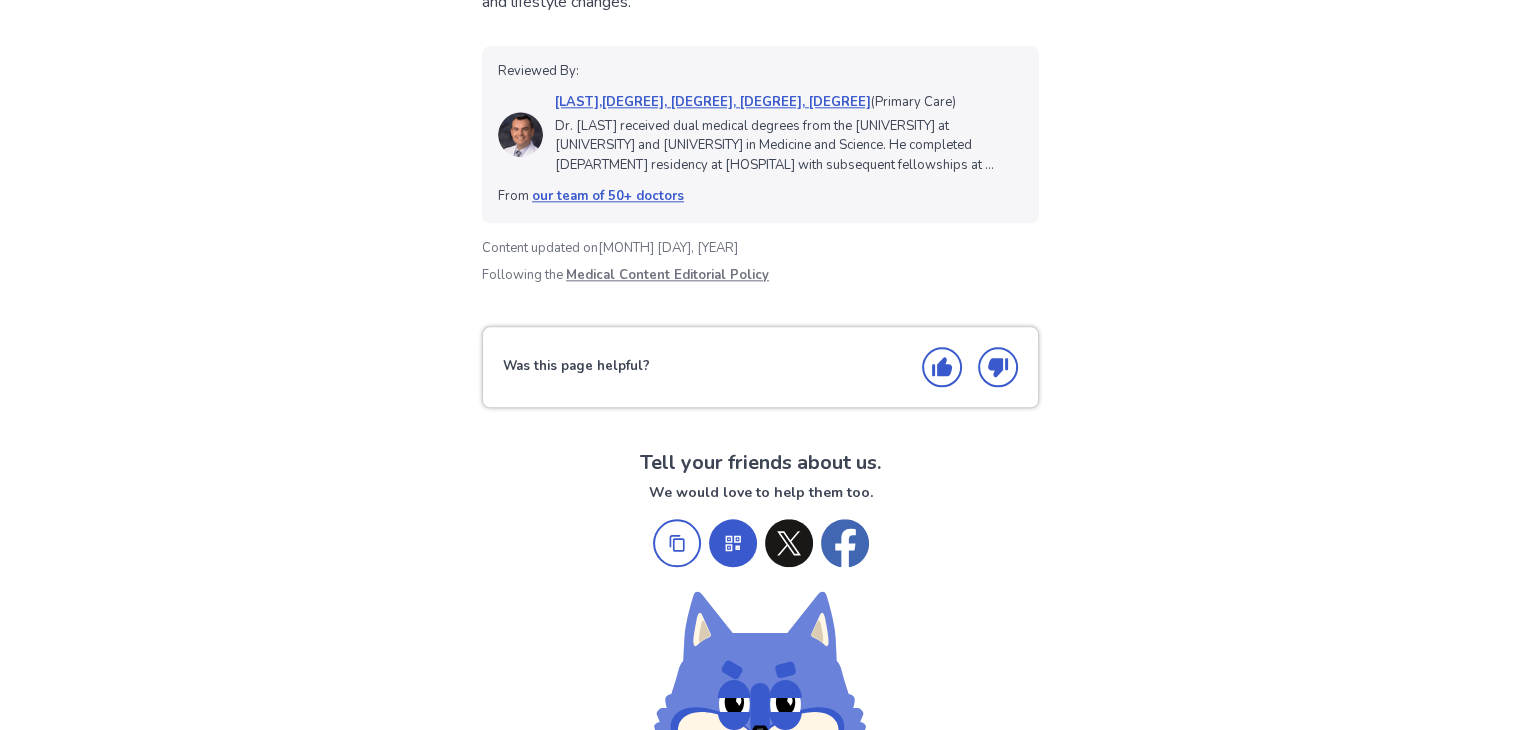 scroll, scrollTop: 2367, scrollLeft: 0, axis: vertical 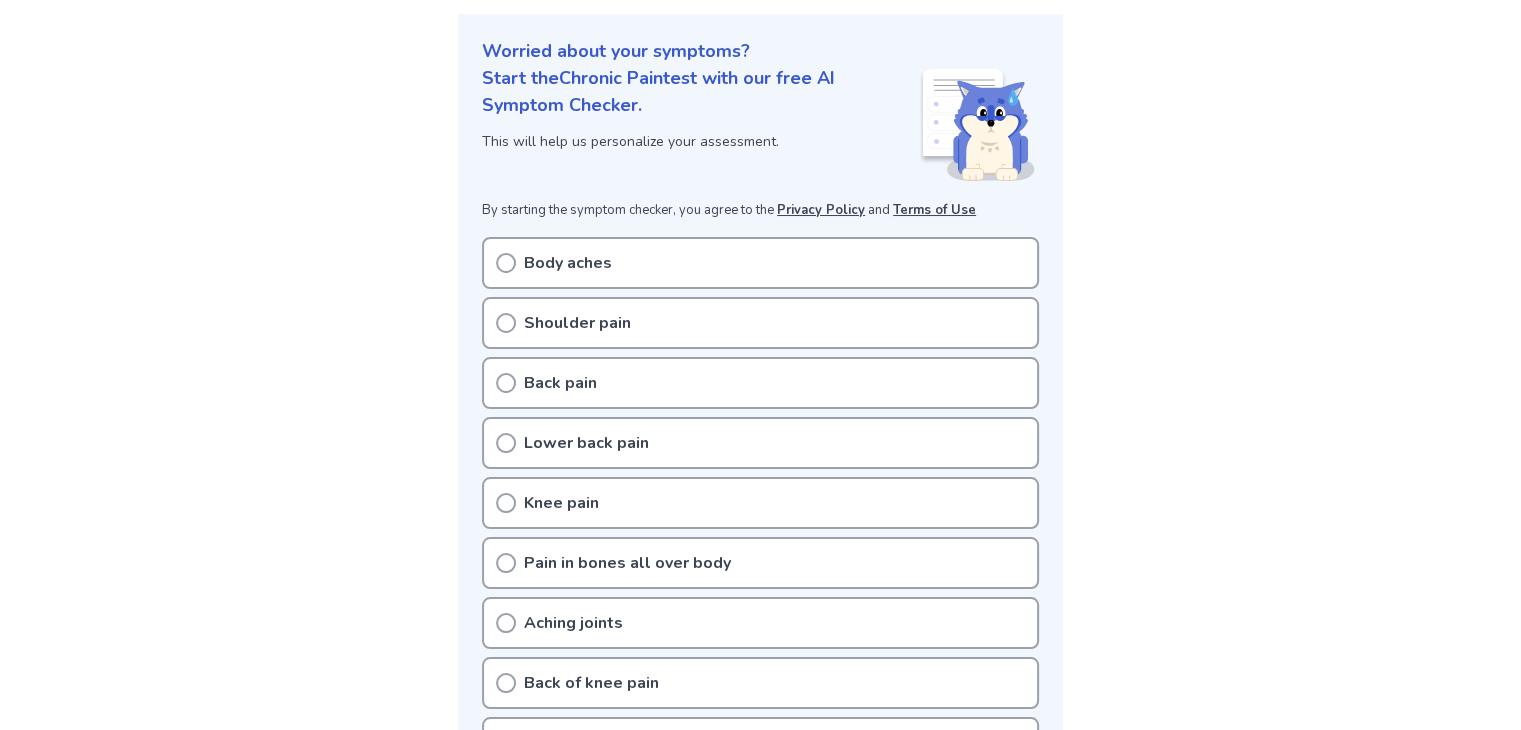 click on "Body aches" at bounding box center [760, 263] 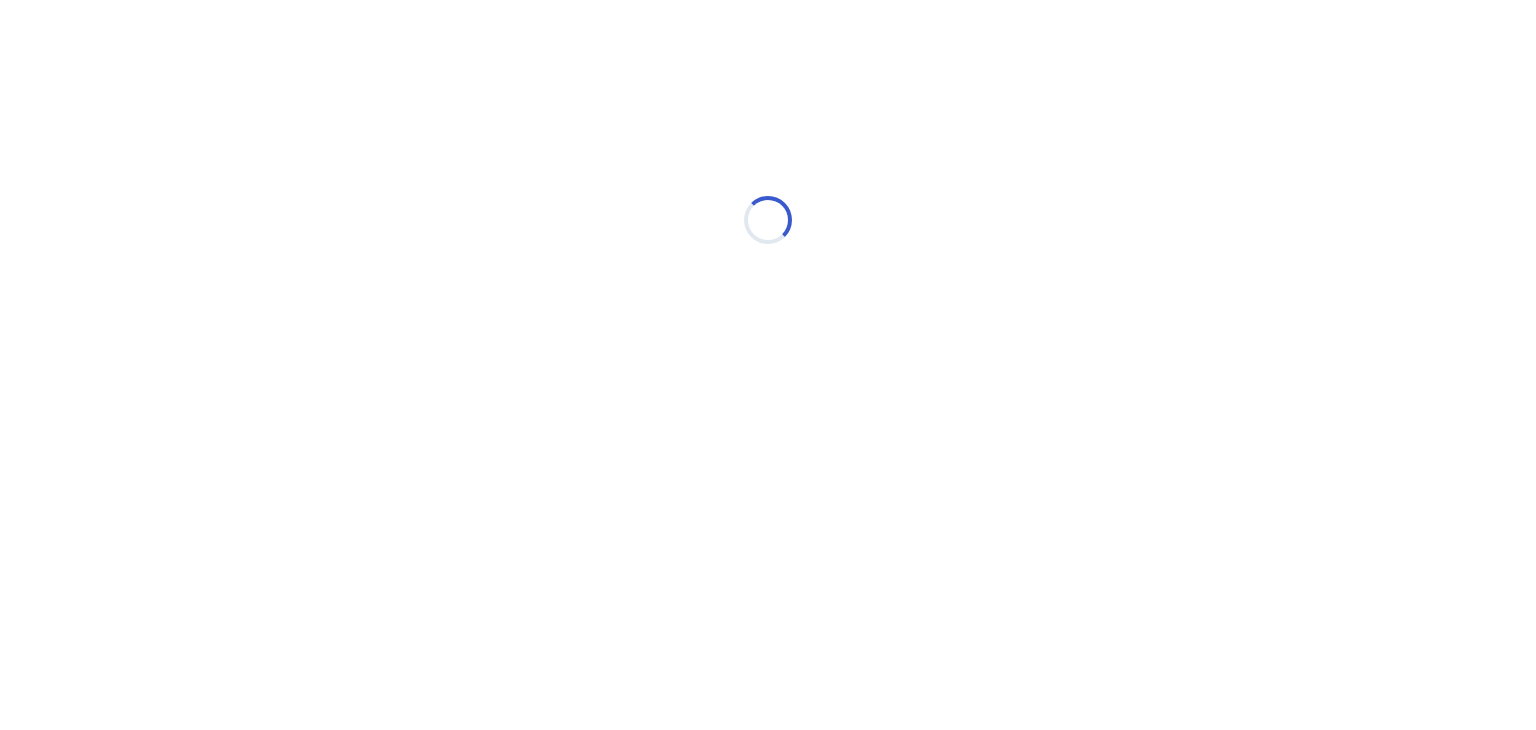 scroll, scrollTop: 0, scrollLeft: 0, axis: both 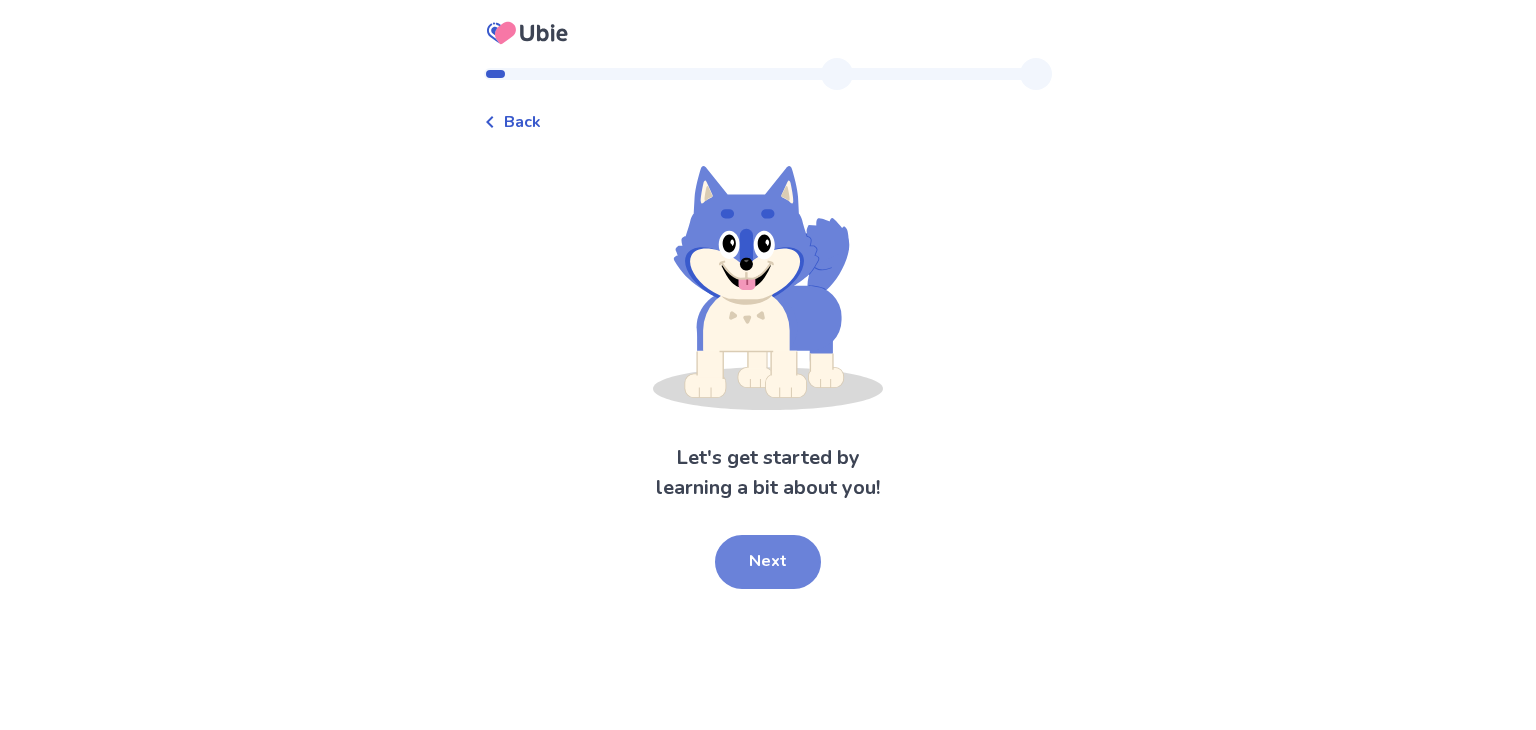 click on "Next" at bounding box center [768, 562] 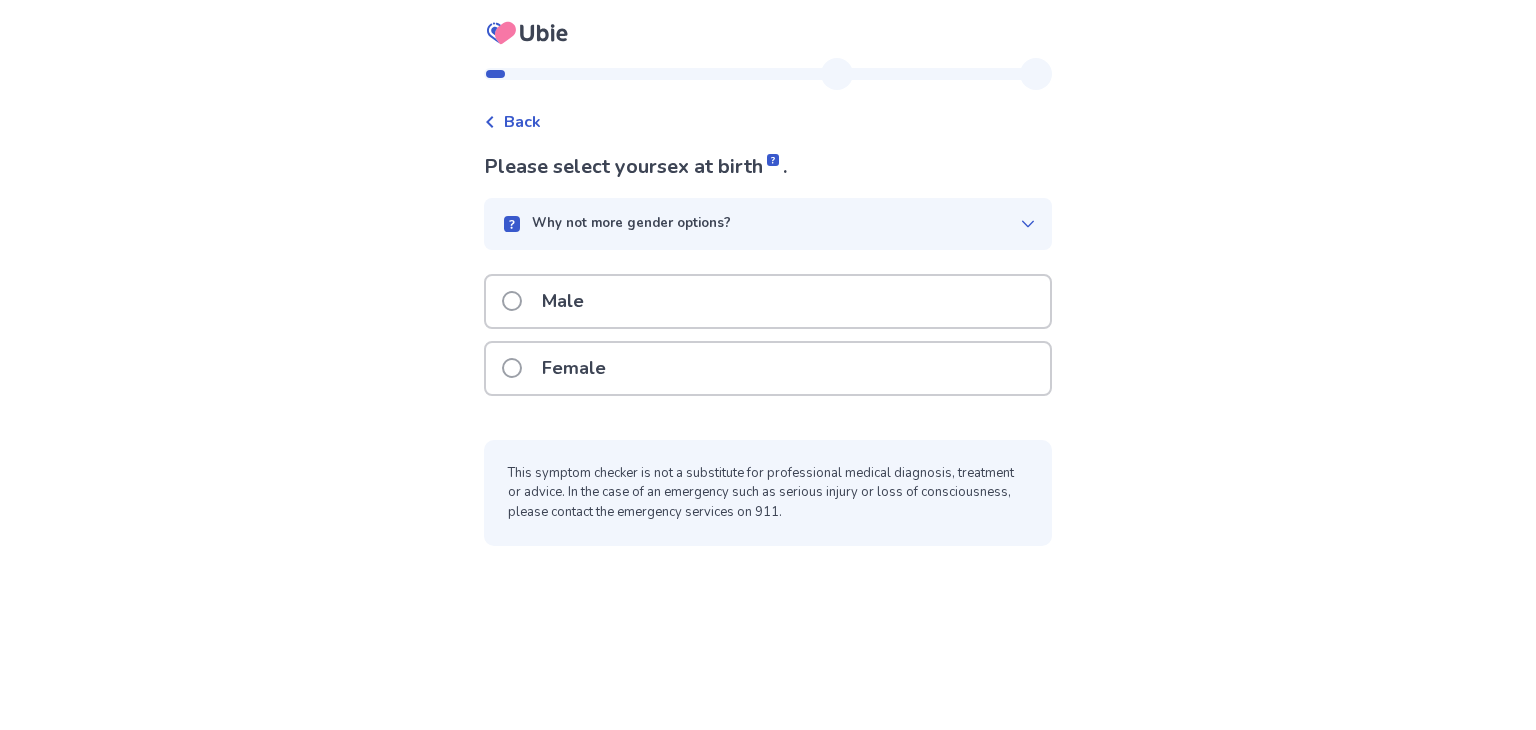 click on "Female" at bounding box center (768, 368) 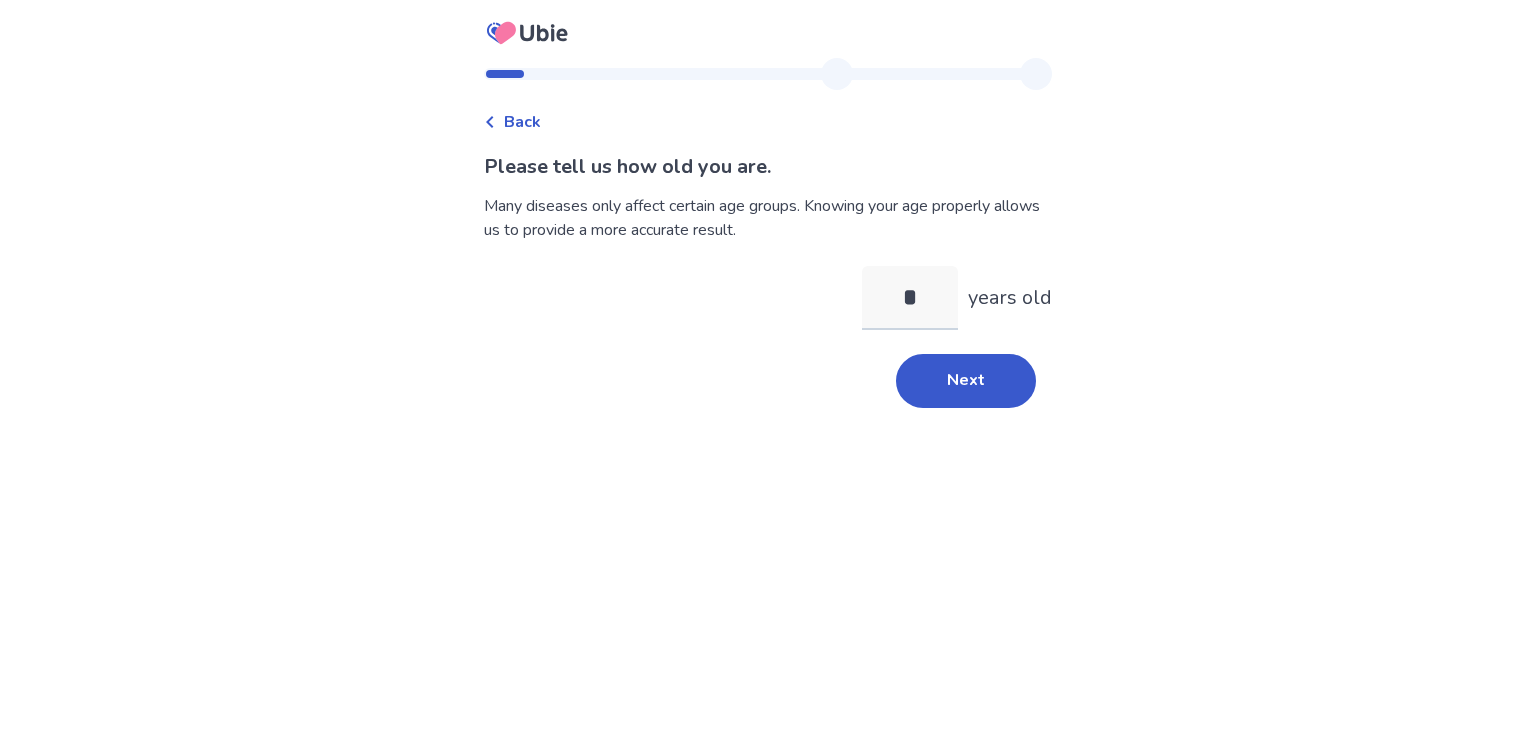 type on "**" 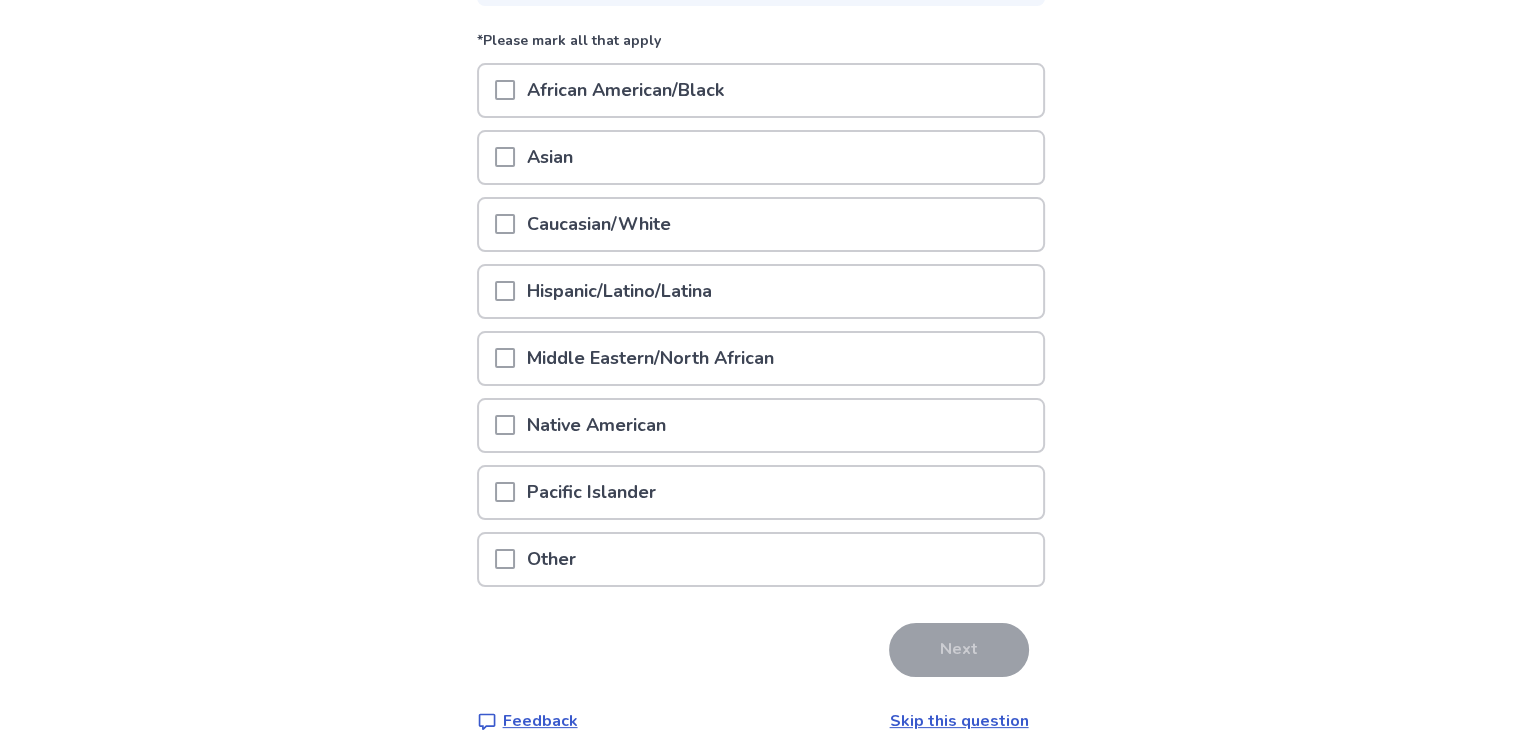scroll, scrollTop: 248, scrollLeft: 0, axis: vertical 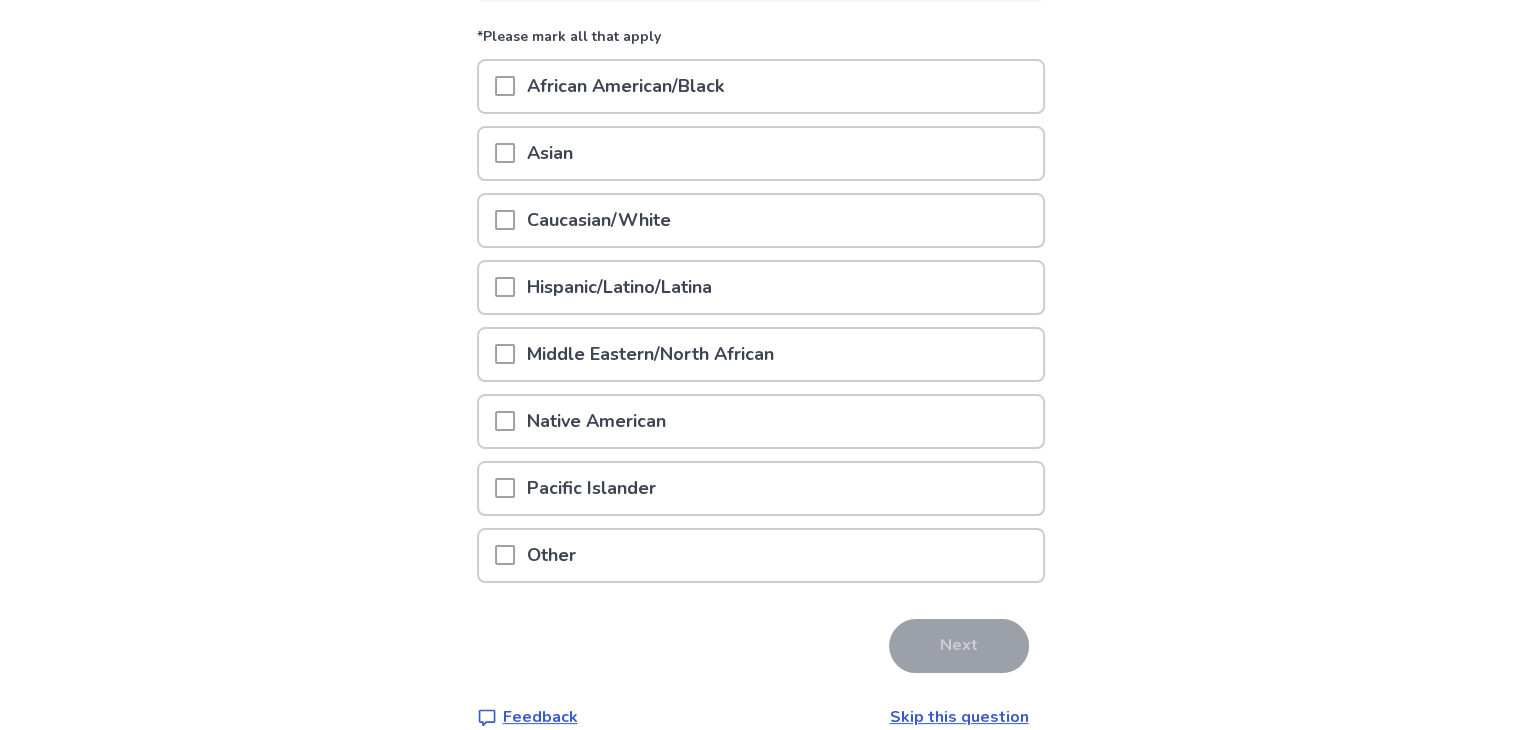 click on "Caucasian/White" at bounding box center (599, 220) 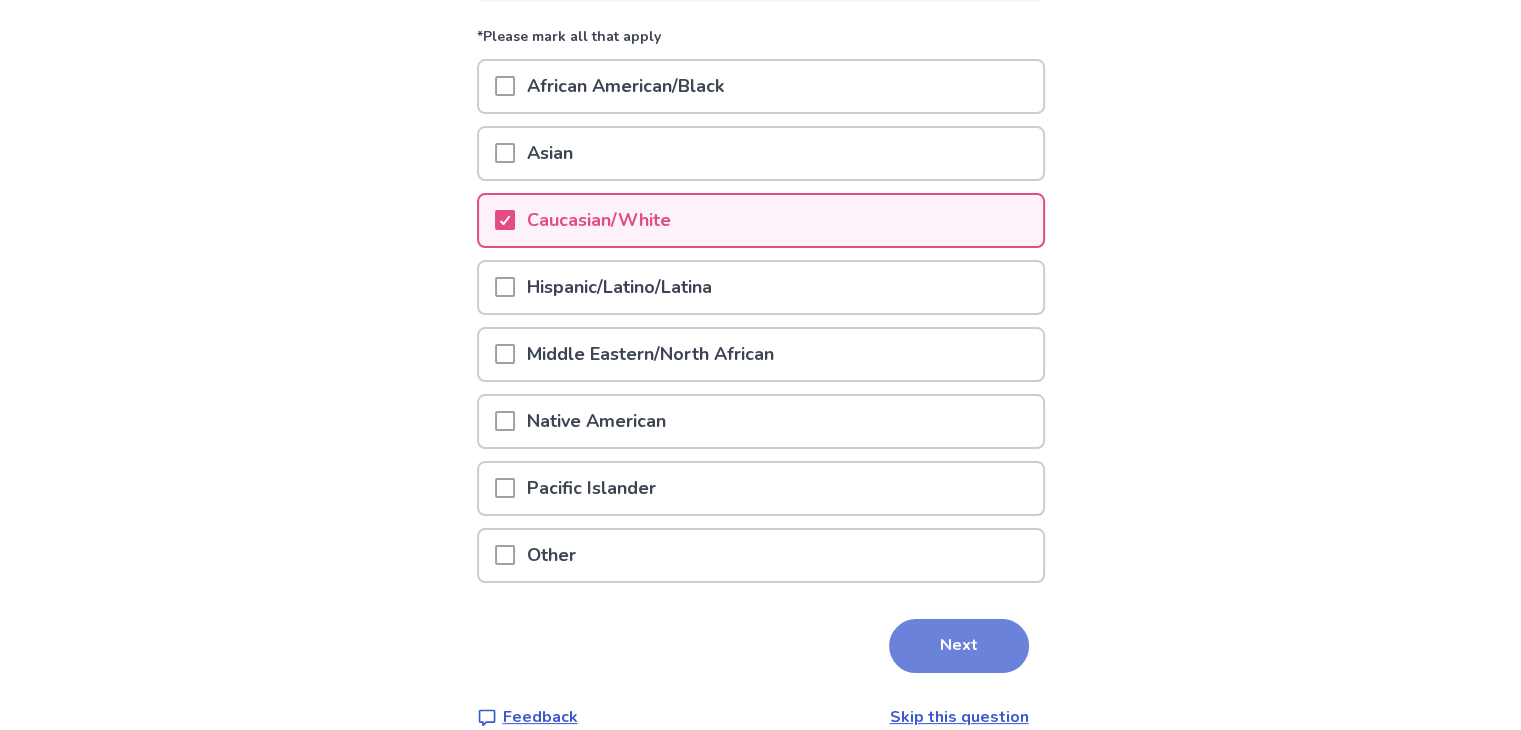 click on "Next" at bounding box center (959, 646) 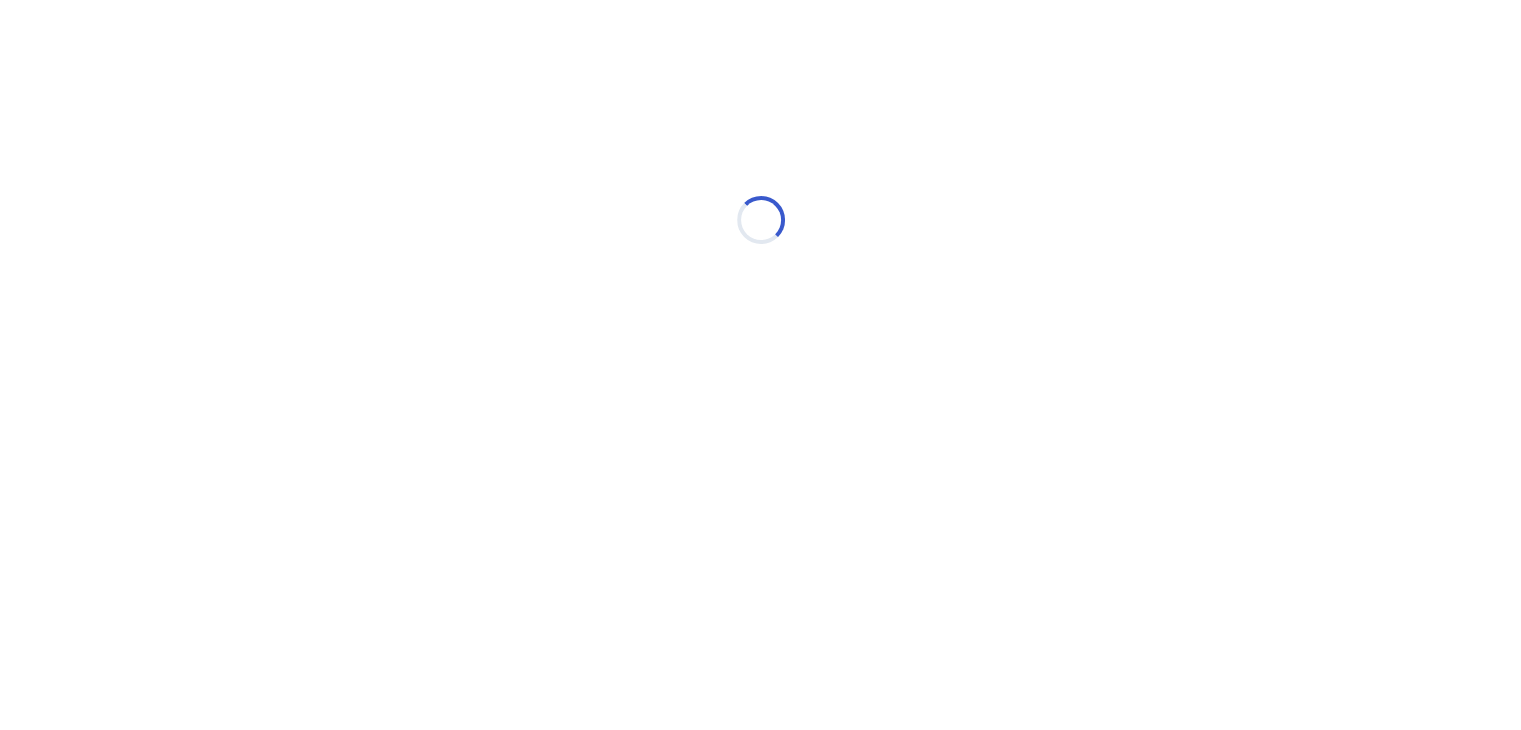 scroll, scrollTop: 0, scrollLeft: 0, axis: both 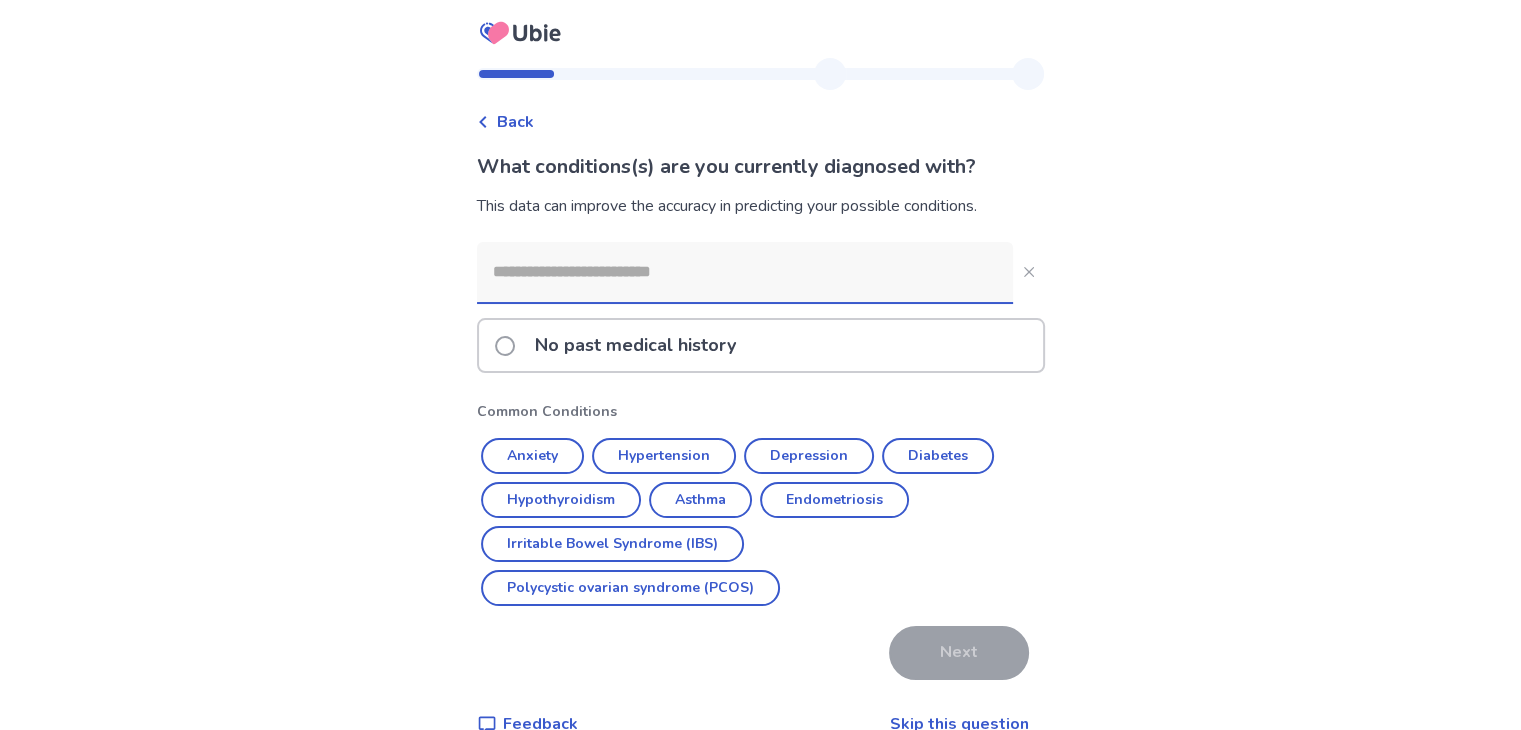 click at bounding box center [745, 272] 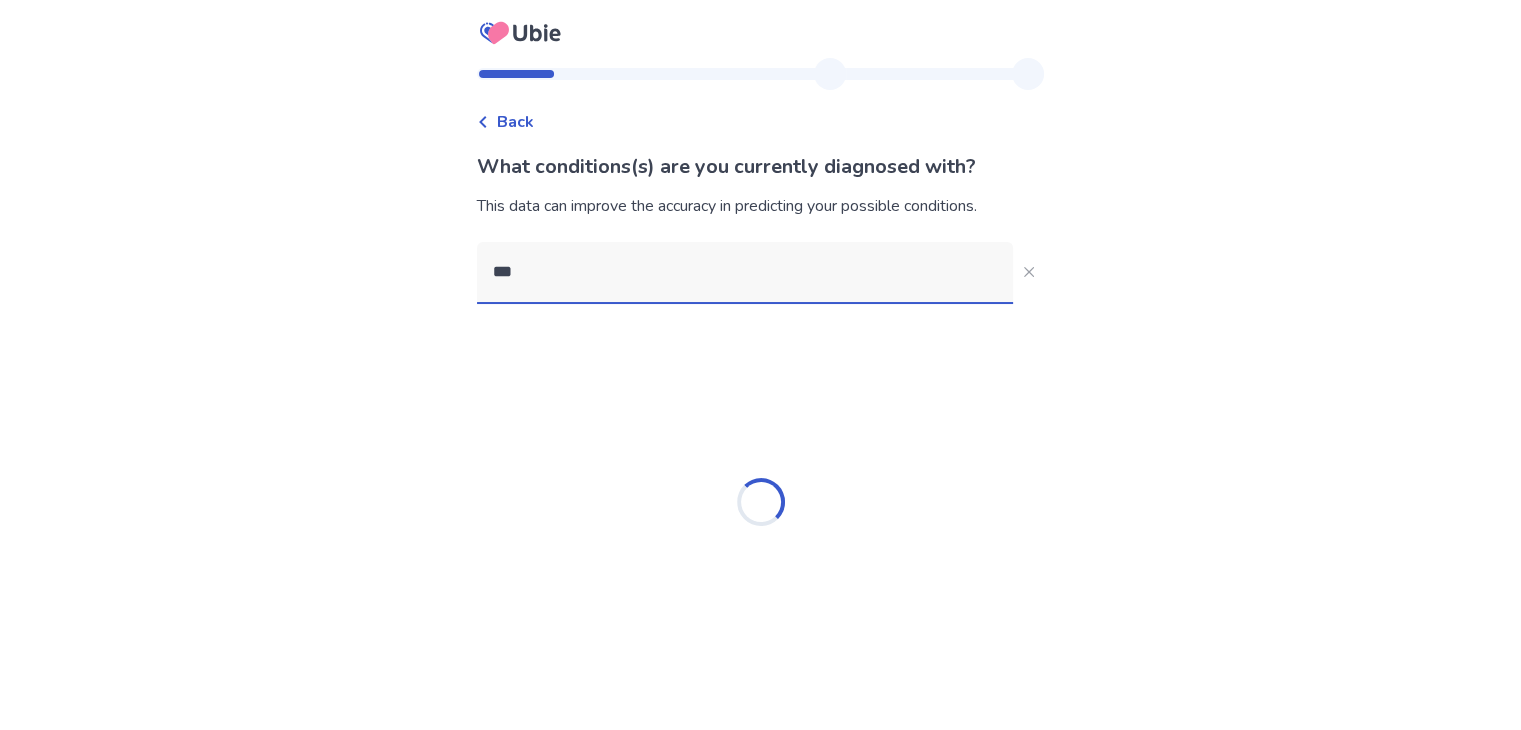 type on "****" 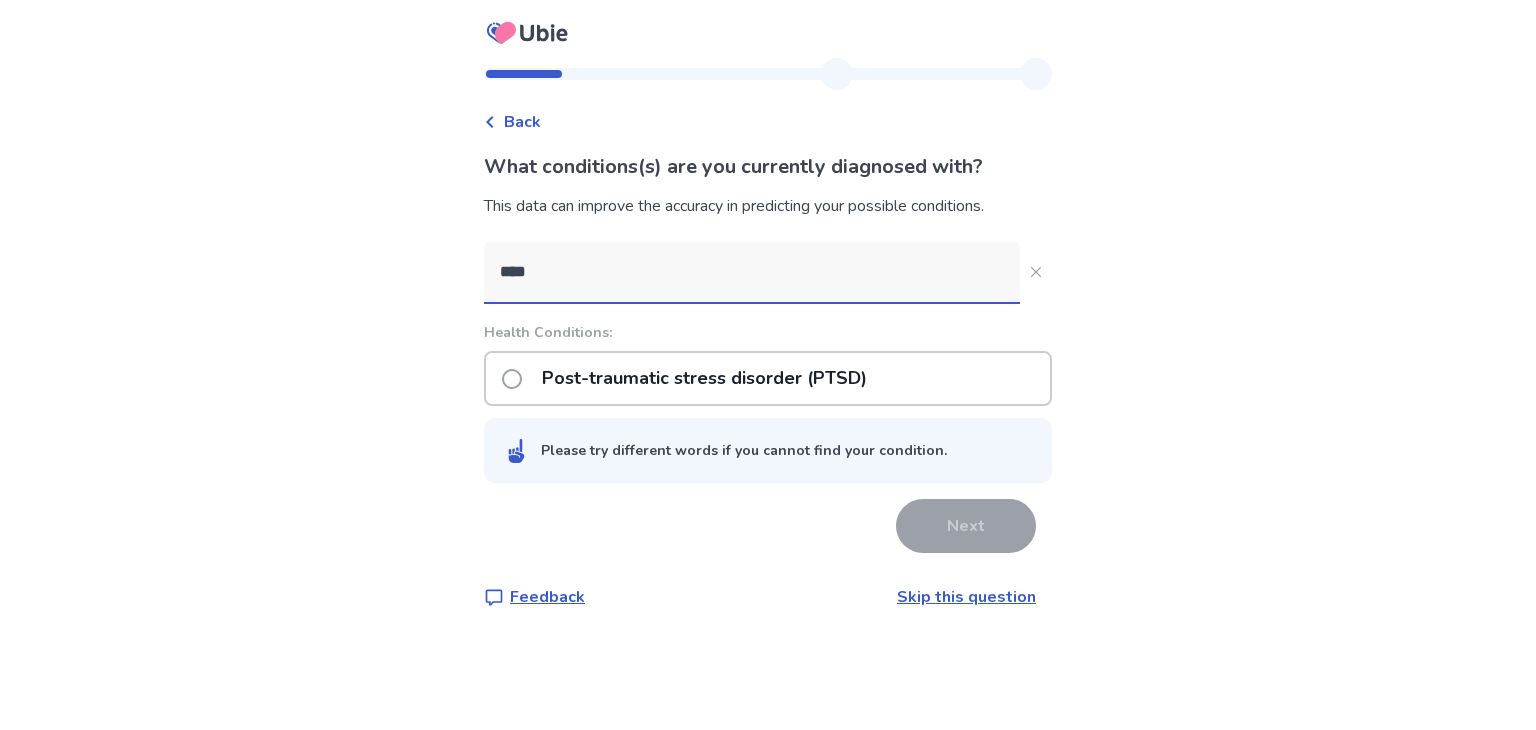 click on "Post-traumatic stress disorder (PTSD)" at bounding box center (704, 378) 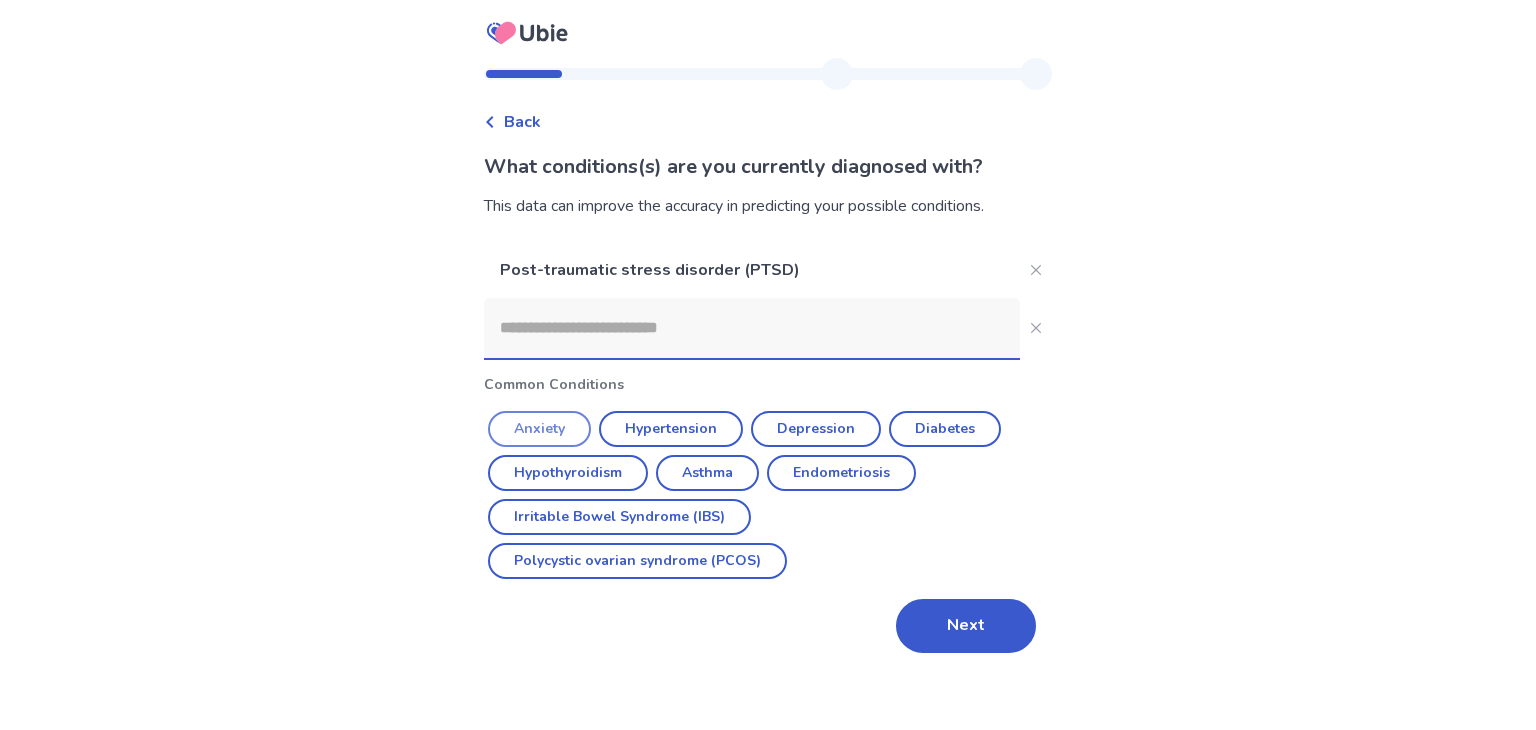 click on "Anxiety" at bounding box center (539, 429) 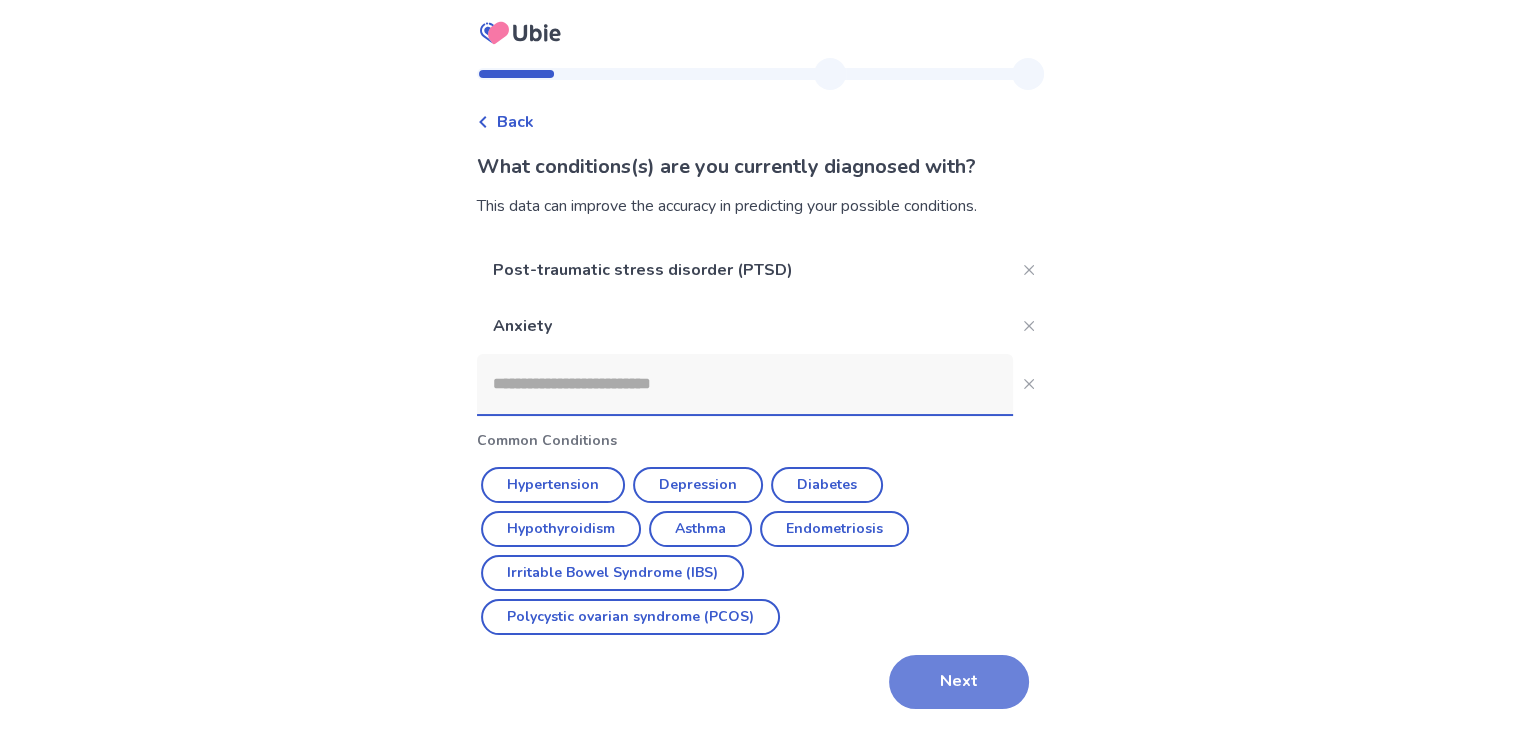 click on "Next" at bounding box center [959, 682] 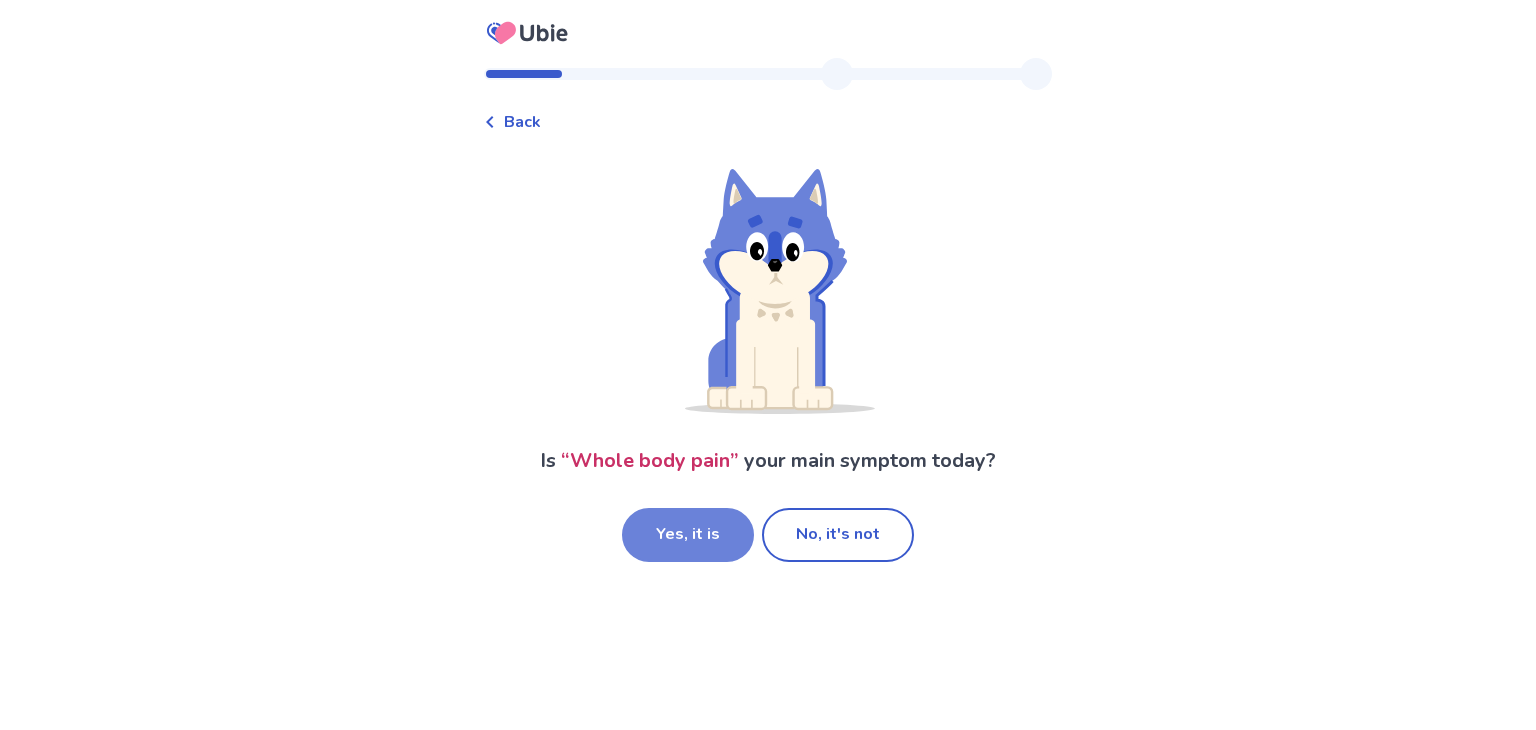click on "Yes, it is" at bounding box center (688, 535) 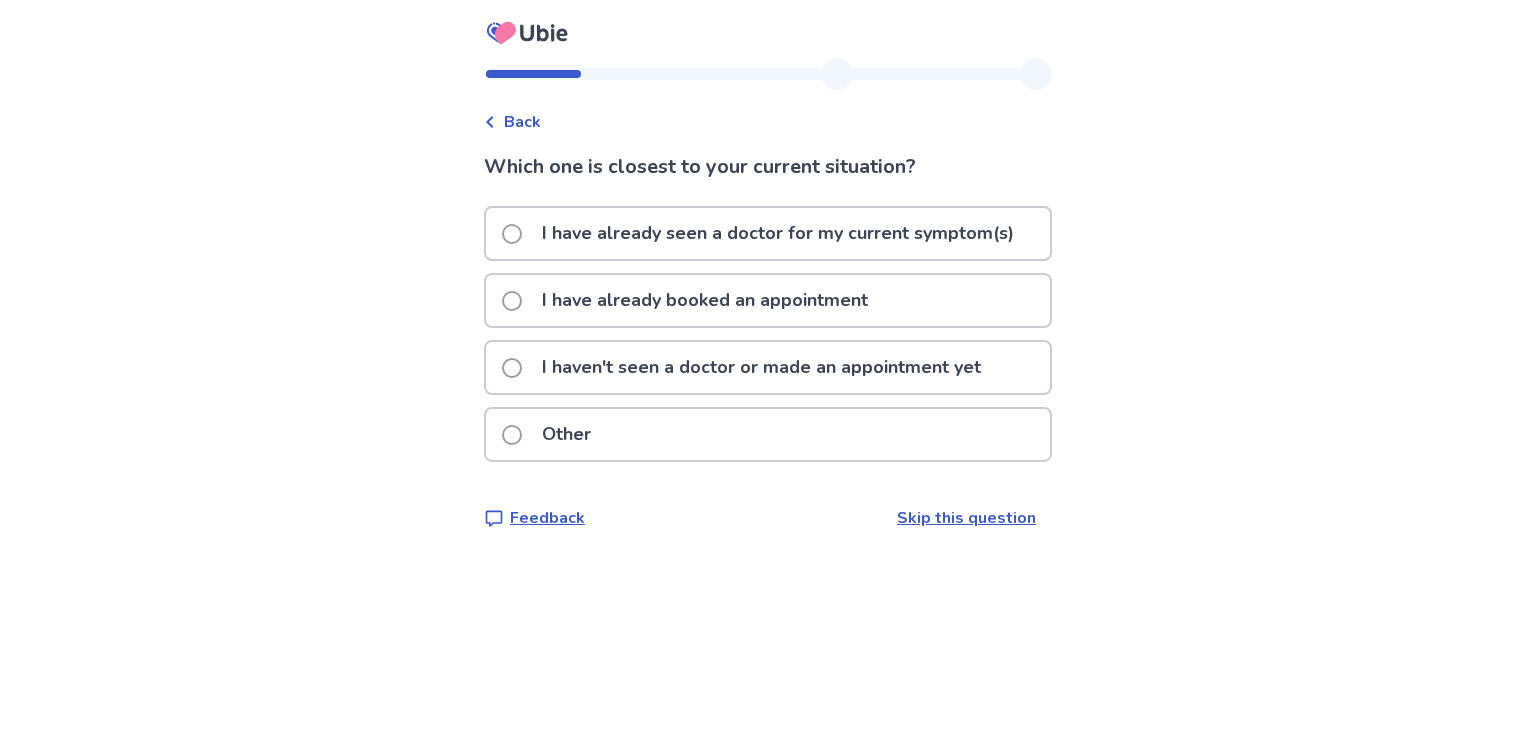 click on "I have already seen a doctor for my current symptom(s)" at bounding box center [778, 233] 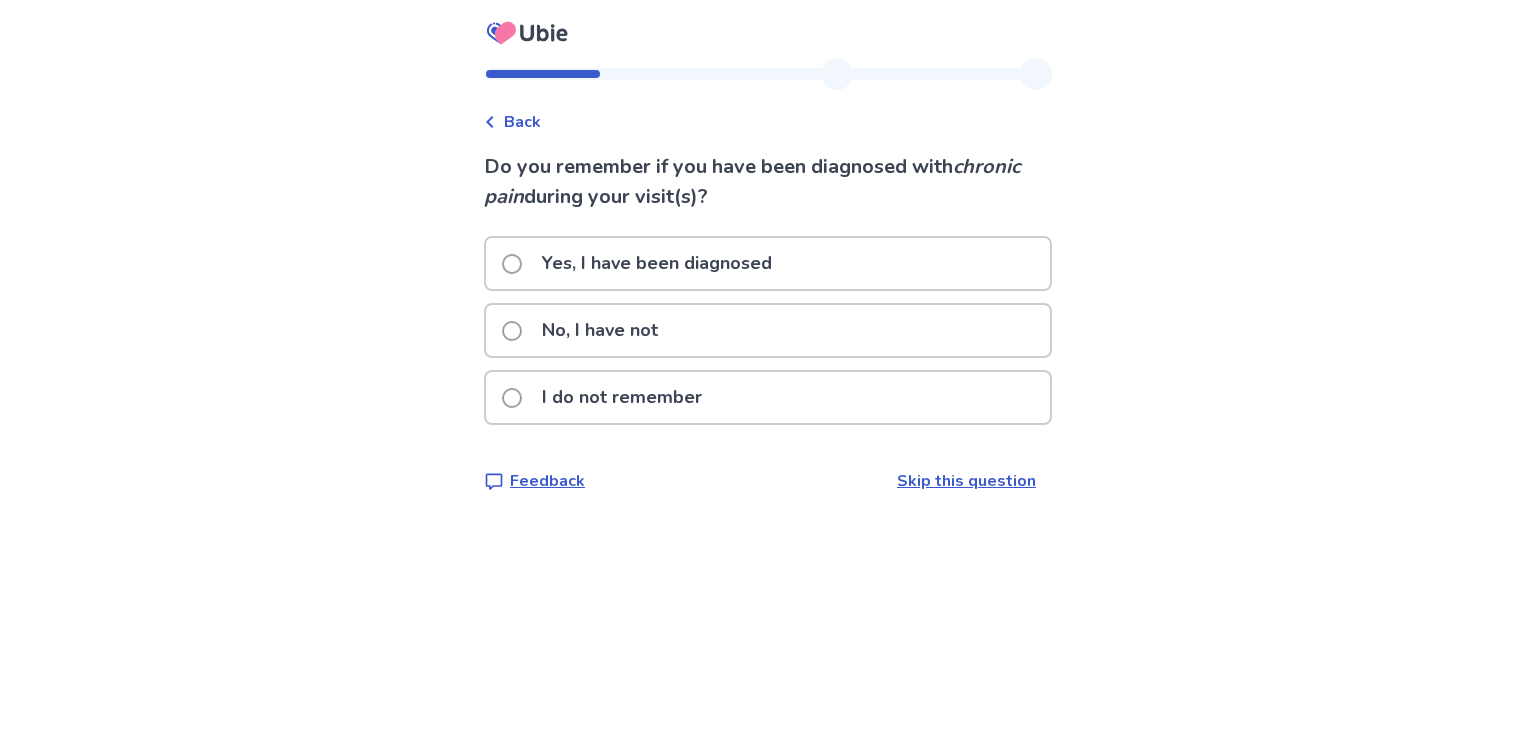 click on "No, I have not" at bounding box center [768, 330] 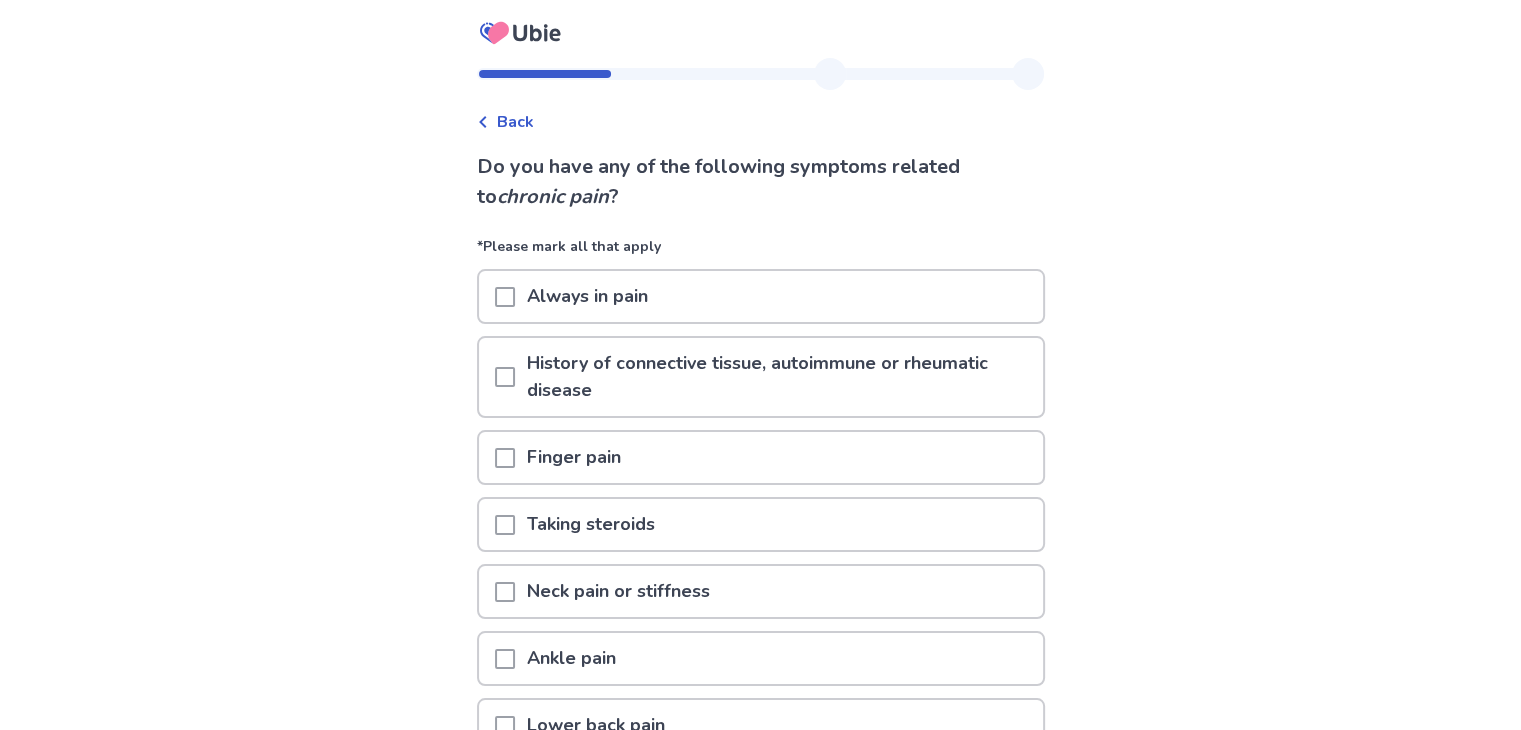 click on "Finger pain" at bounding box center (574, 457) 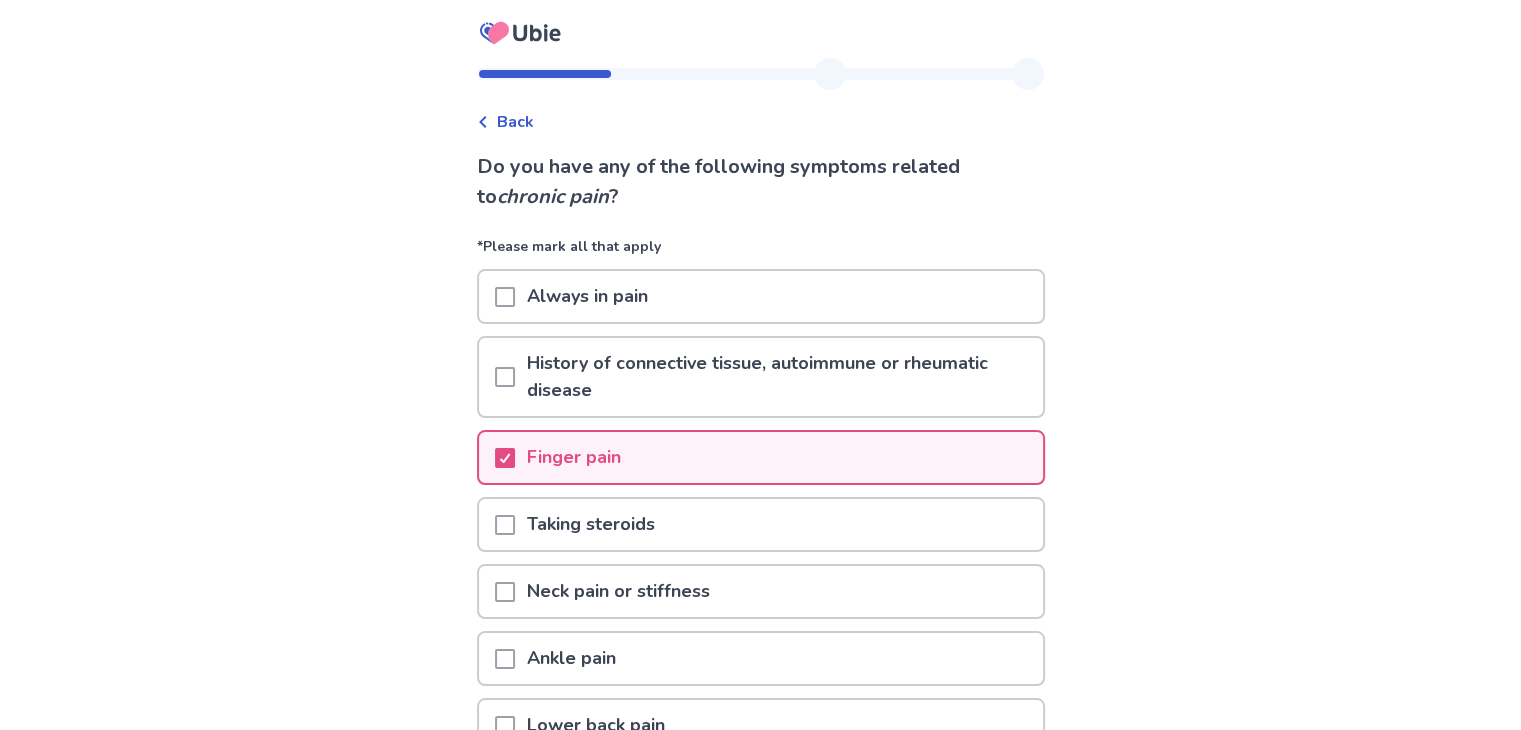 click on "Neck pain or stiffness" at bounding box center [618, 591] 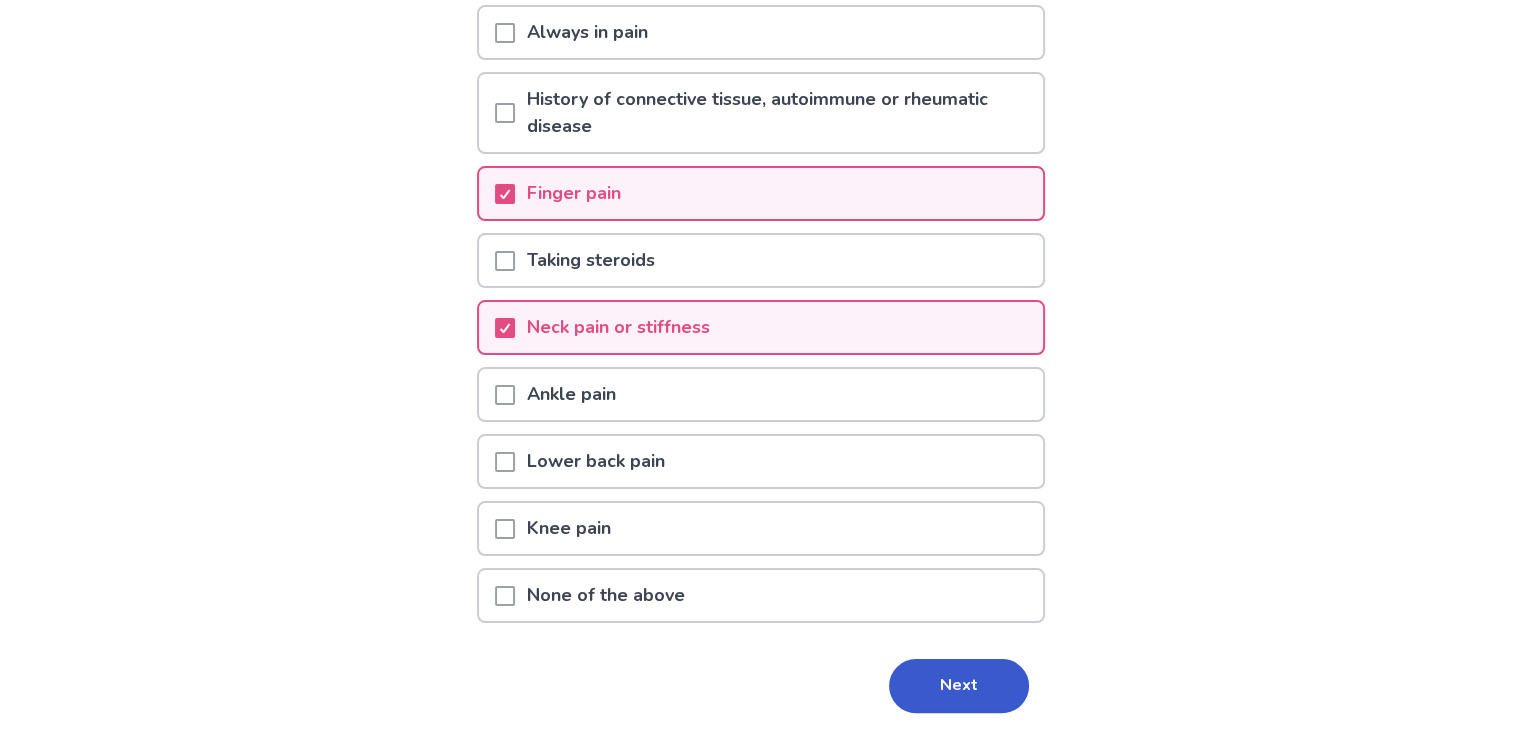 scroll, scrollTop: 277, scrollLeft: 0, axis: vertical 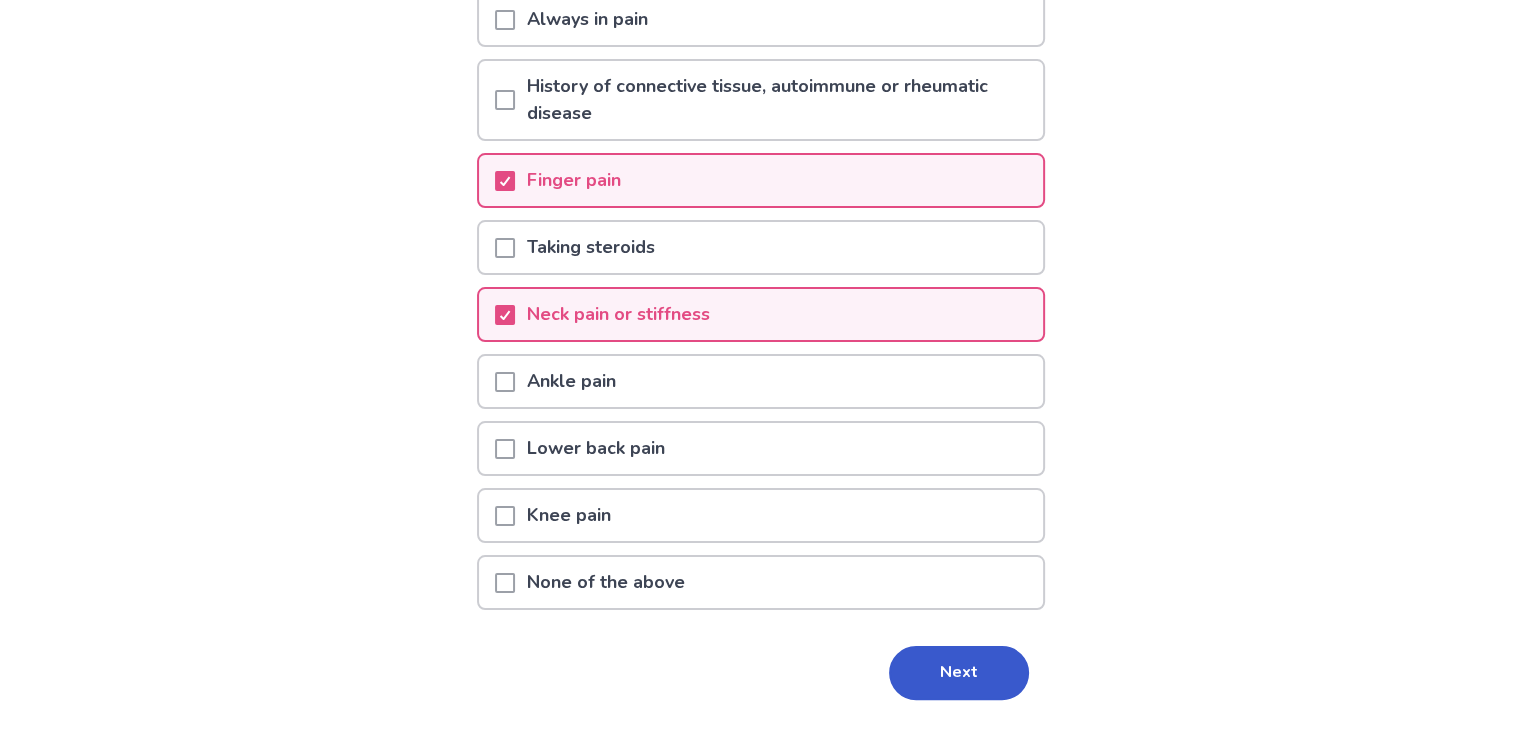 click on "Ankle pain" at bounding box center (761, 381) 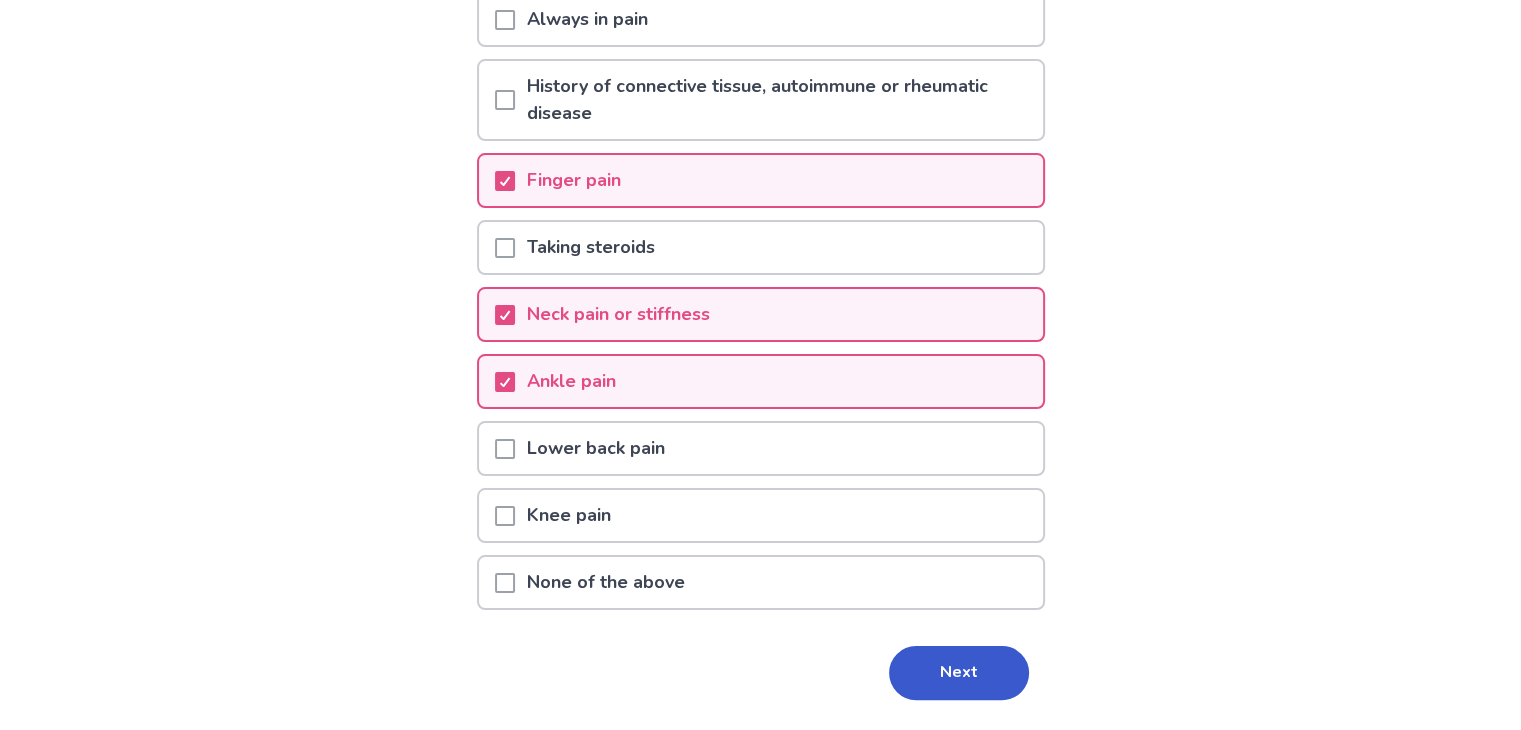 click on "Knee pain" at bounding box center (761, 515) 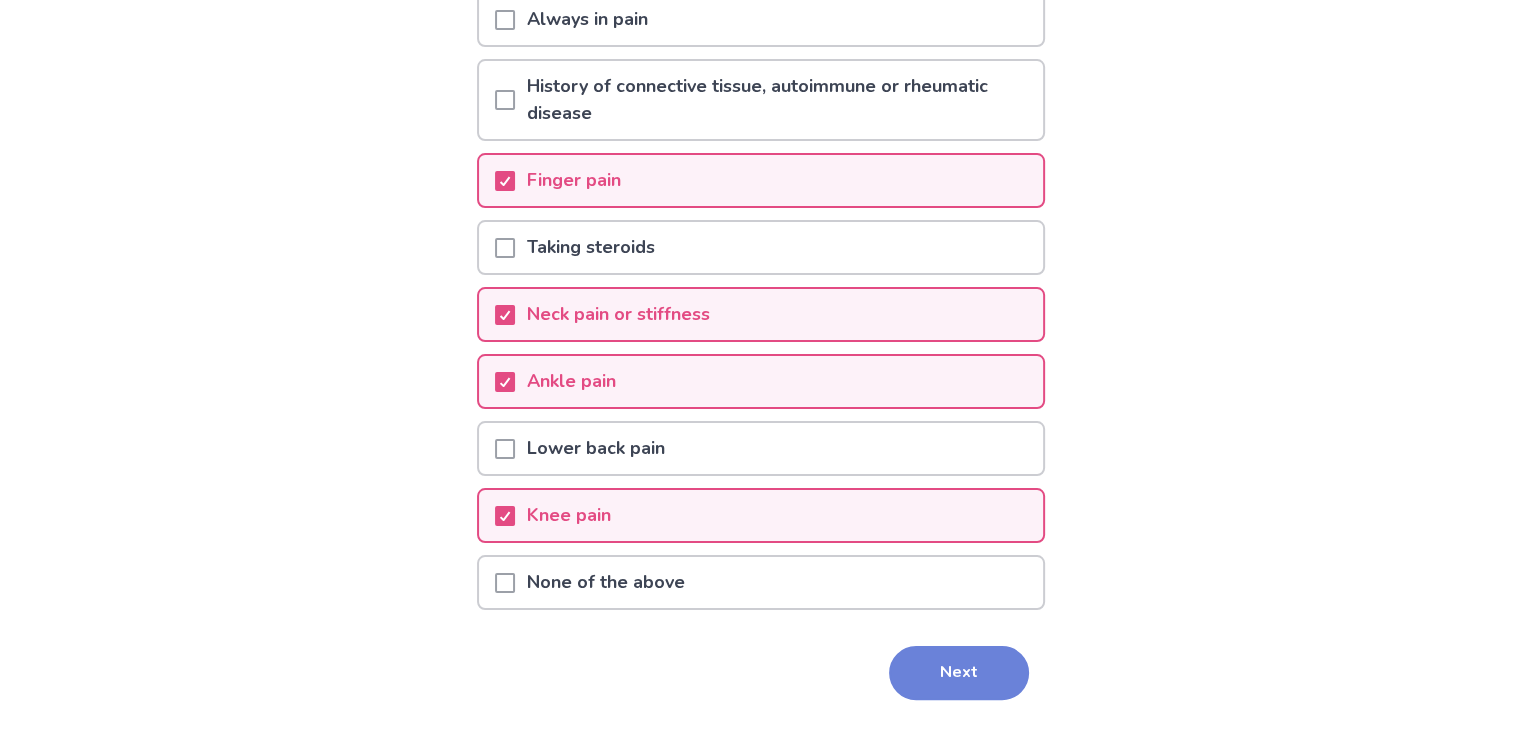 click on "Next" at bounding box center (959, 673) 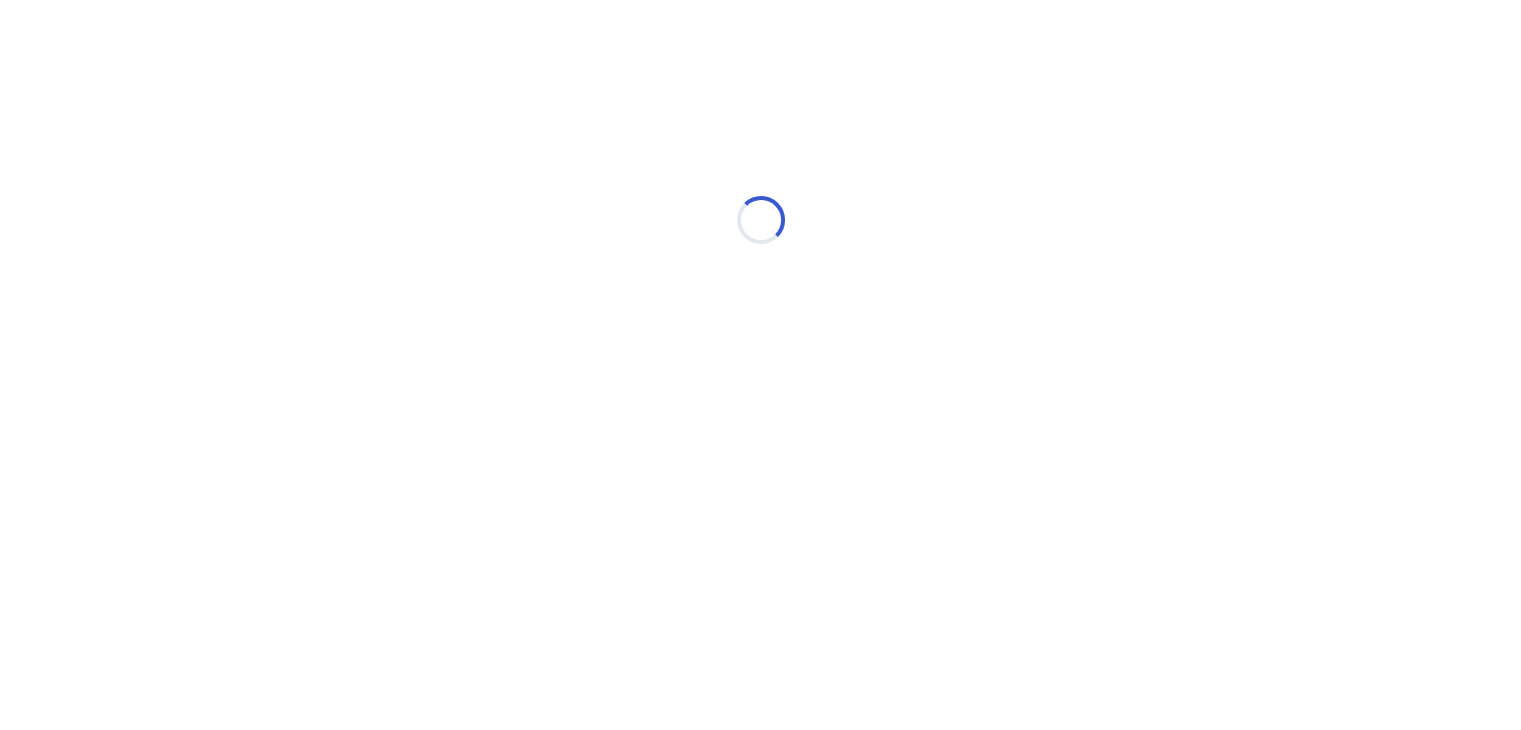 scroll, scrollTop: 0, scrollLeft: 0, axis: both 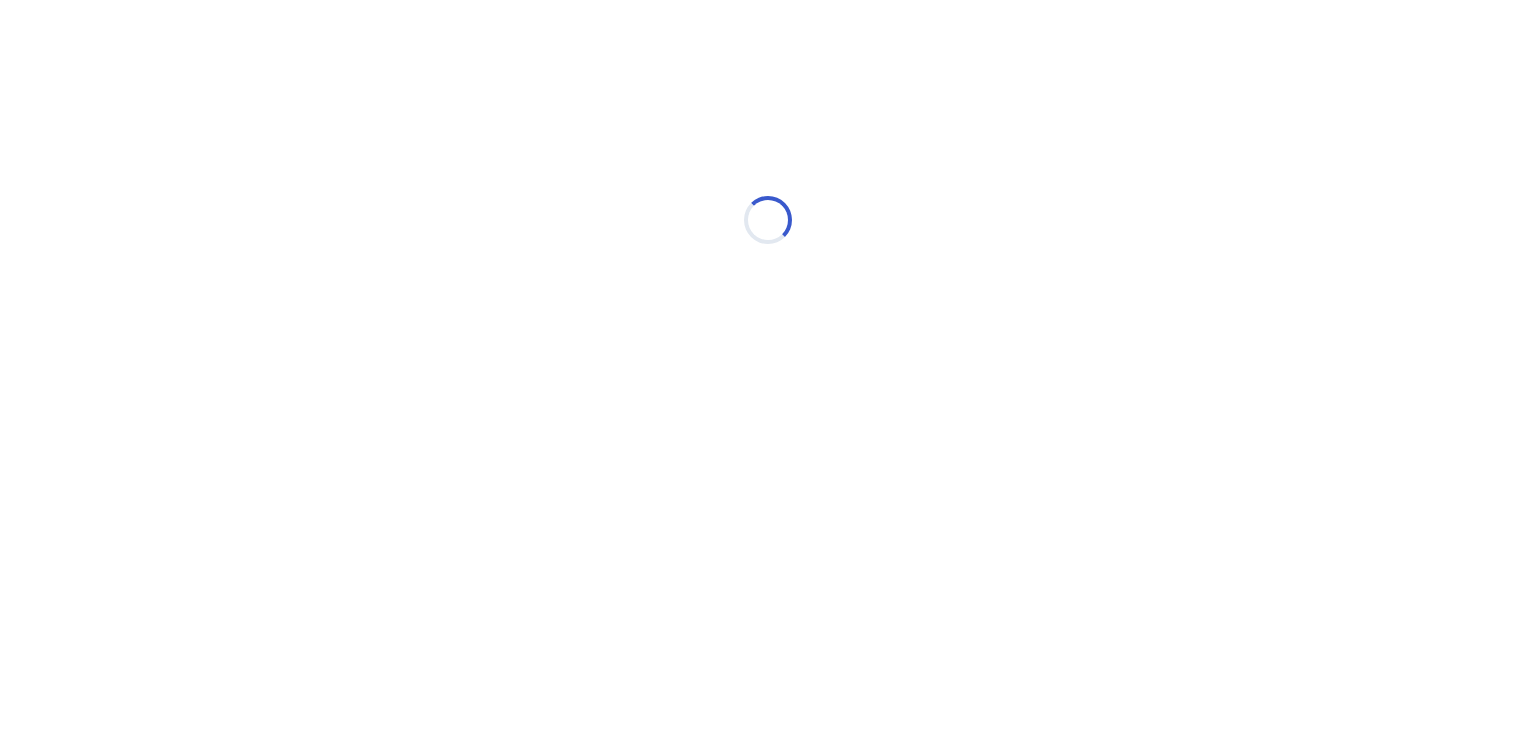 select on "*" 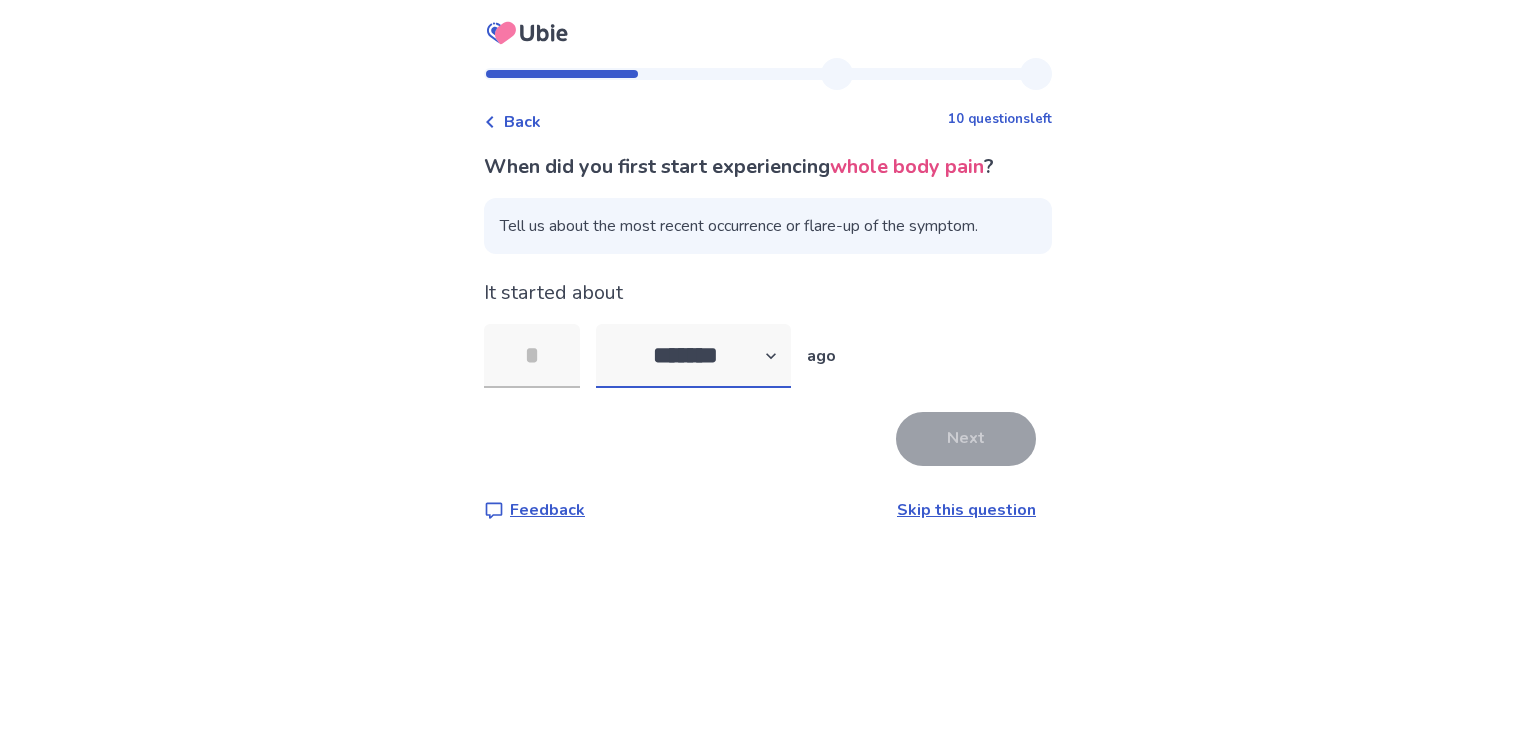 click on "******* ****** ******* ******** *******" at bounding box center [693, 356] 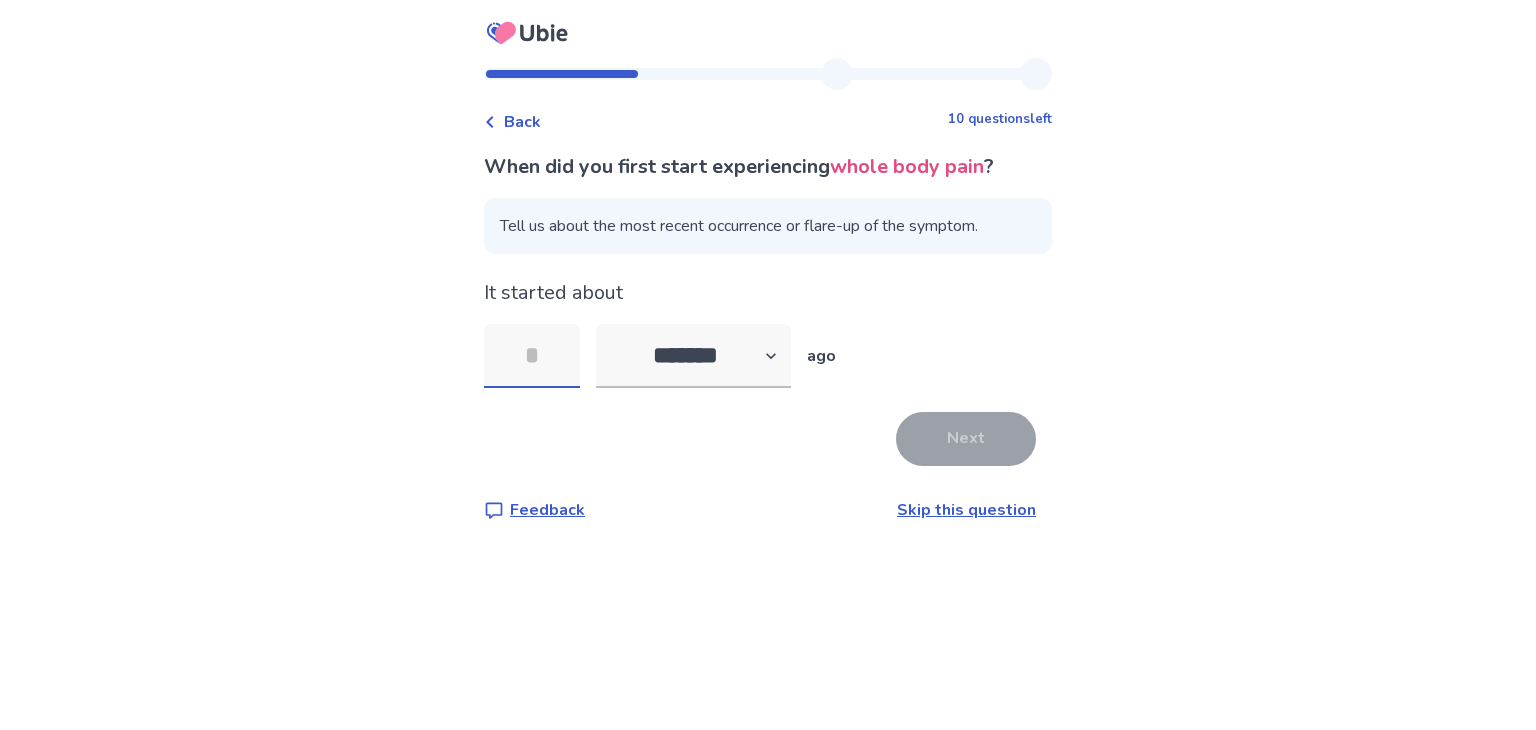 click at bounding box center [532, 356] 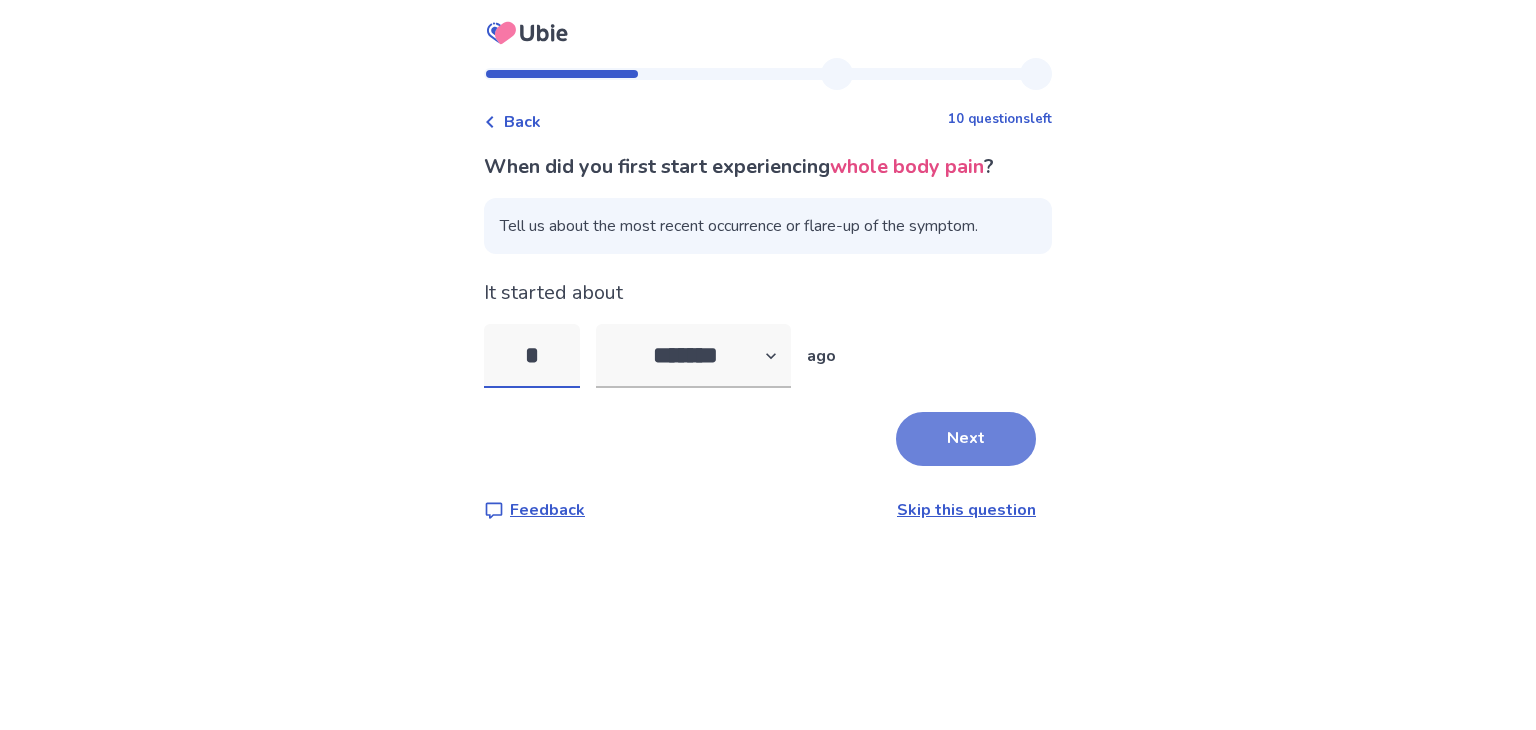type on "*" 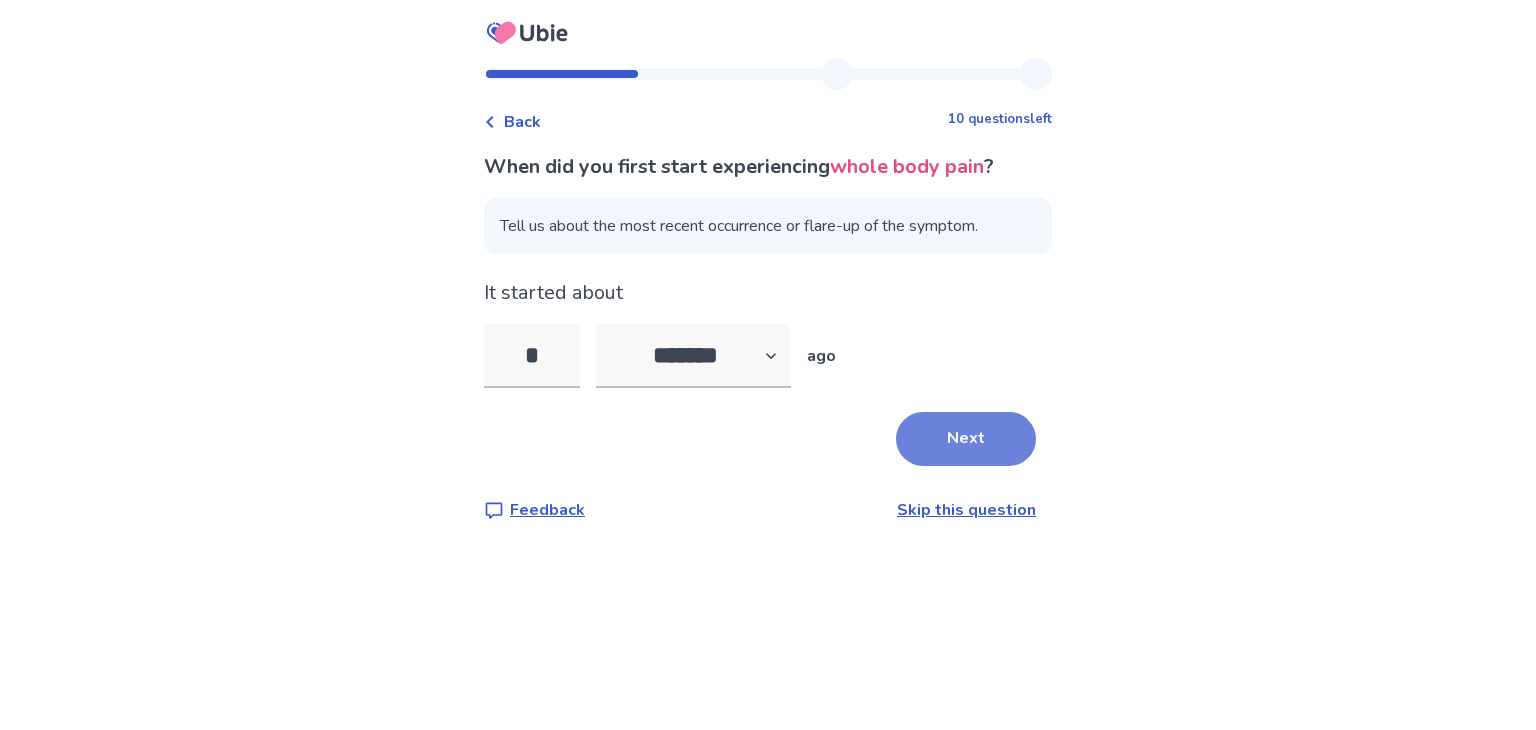 click on "Next" at bounding box center [966, 439] 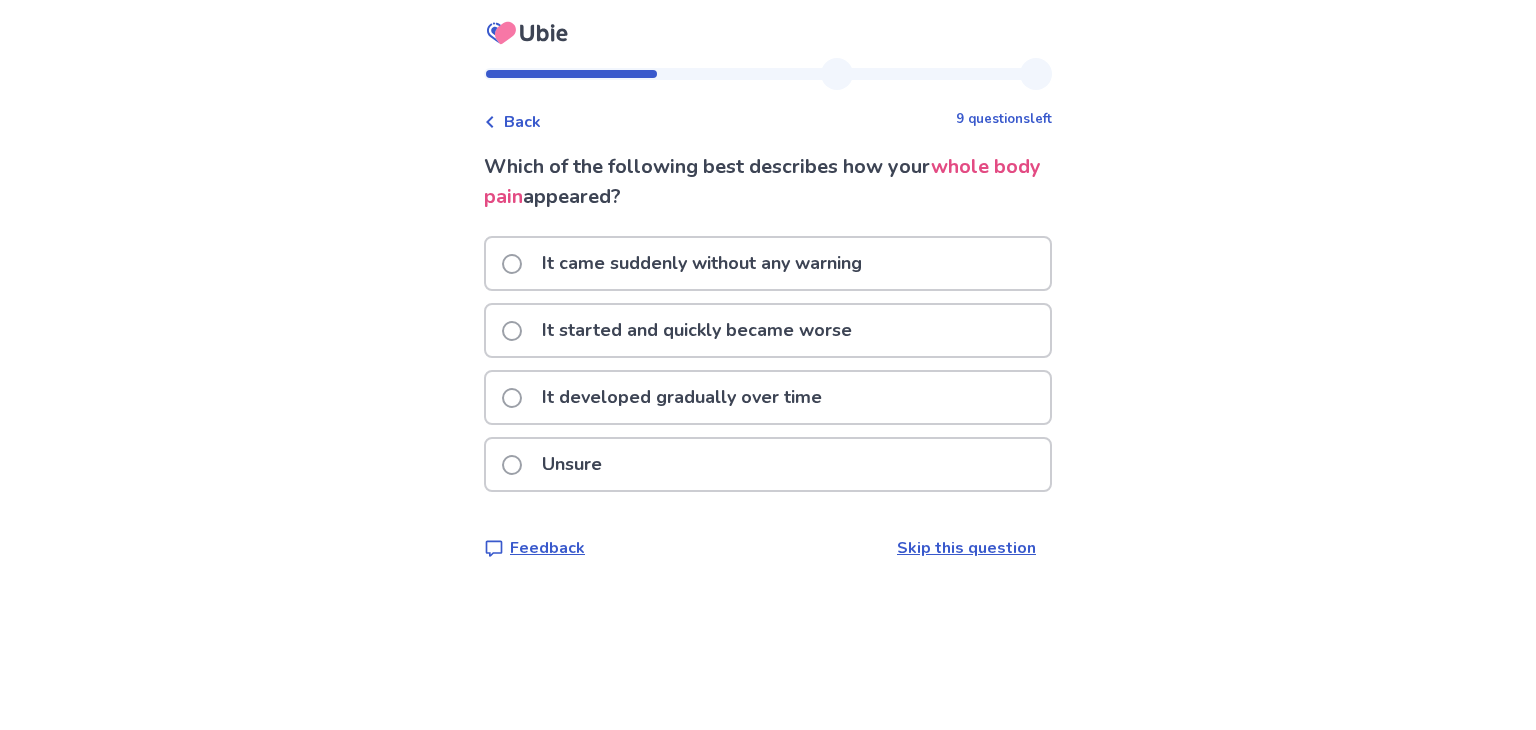 click on "It started and quickly became worse" at bounding box center (697, 330) 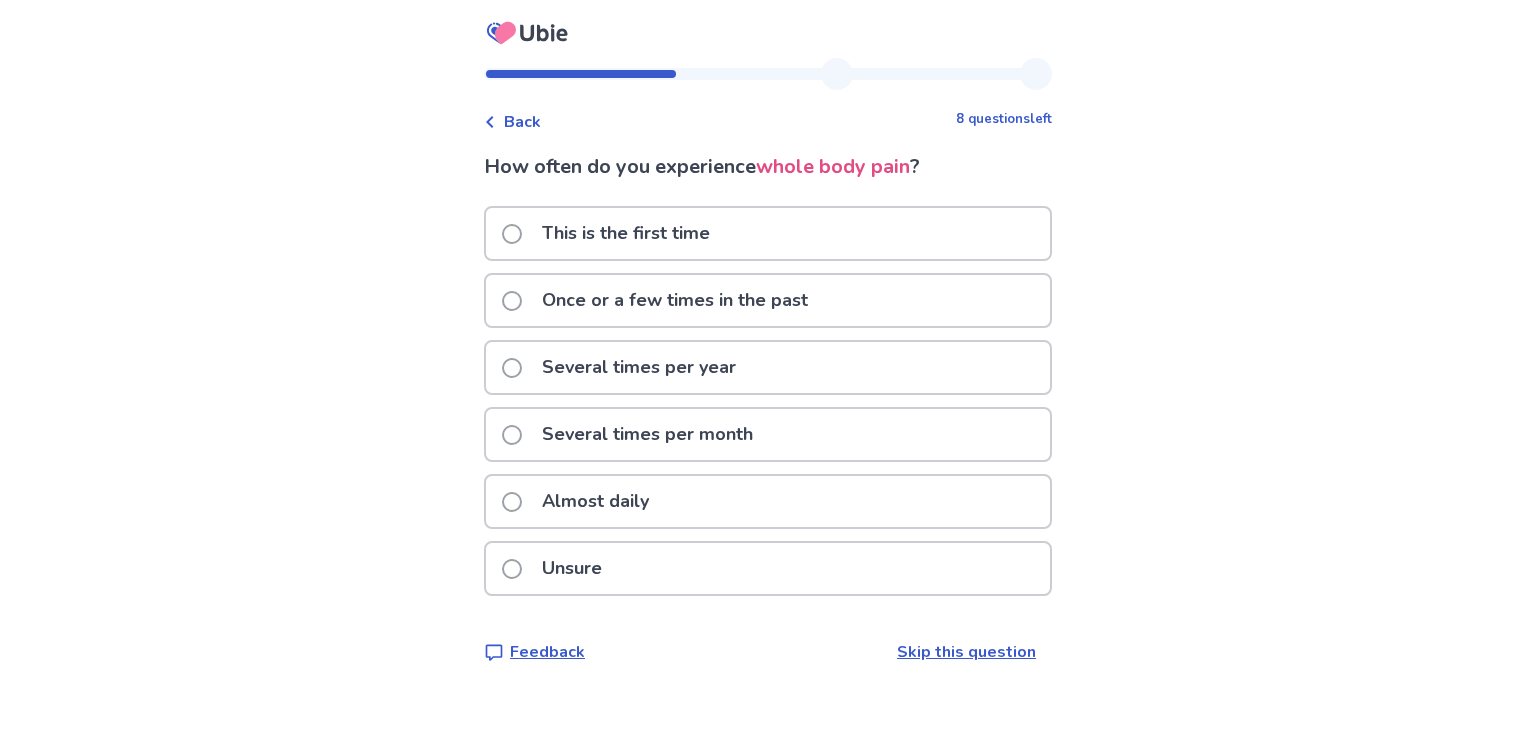 click on "Several times per month" at bounding box center [647, 434] 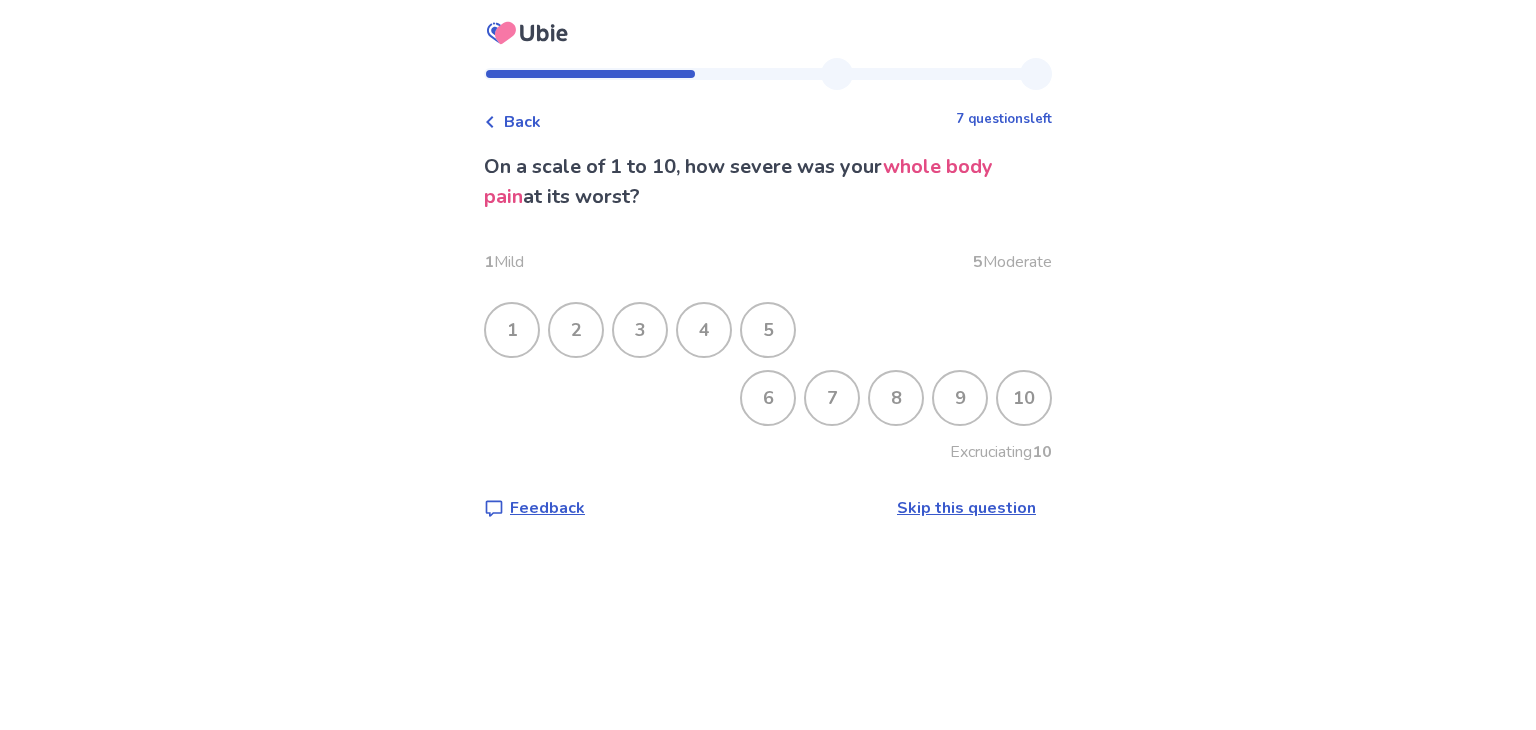 click on "8" at bounding box center (896, 398) 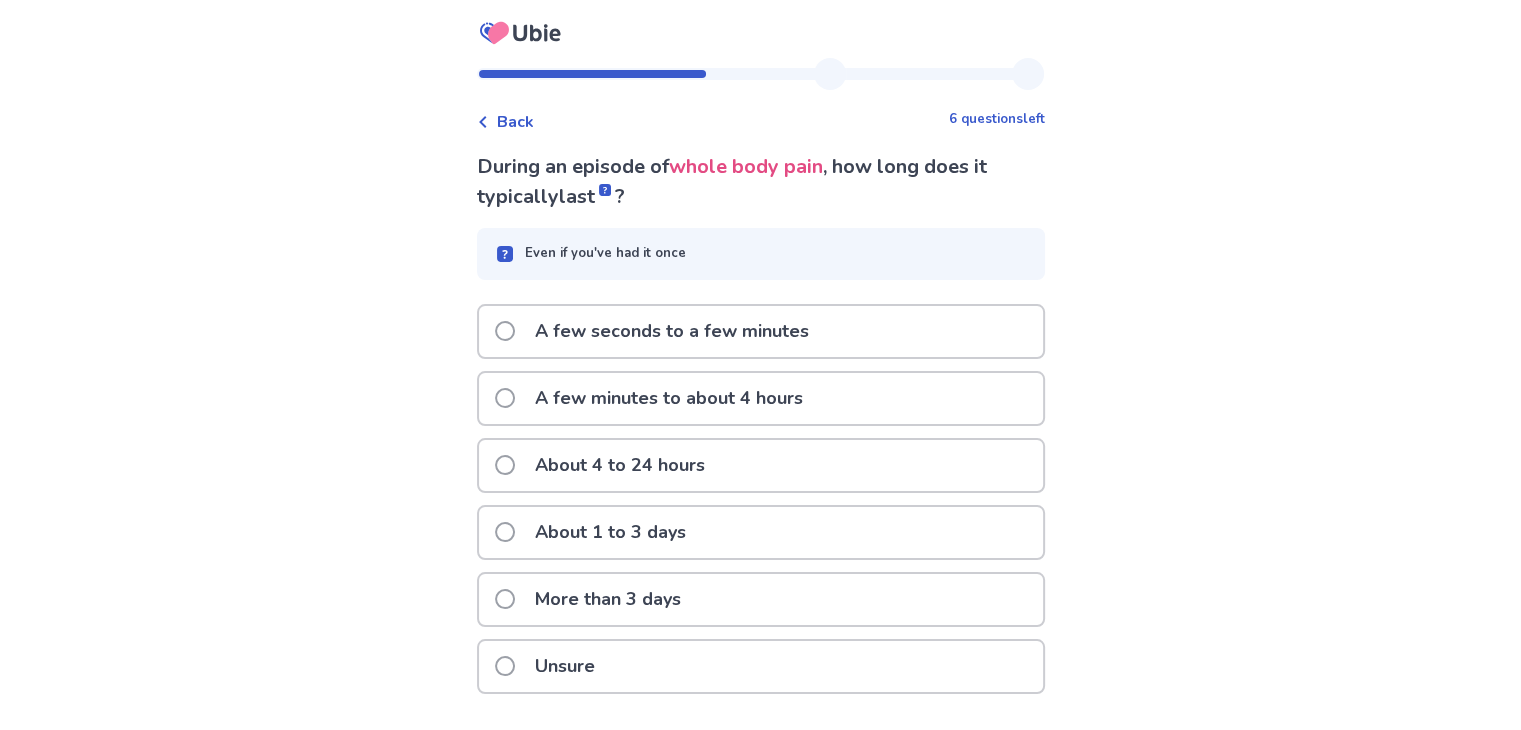 click on "About 1 to 3 days" at bounding box center (610, 532) 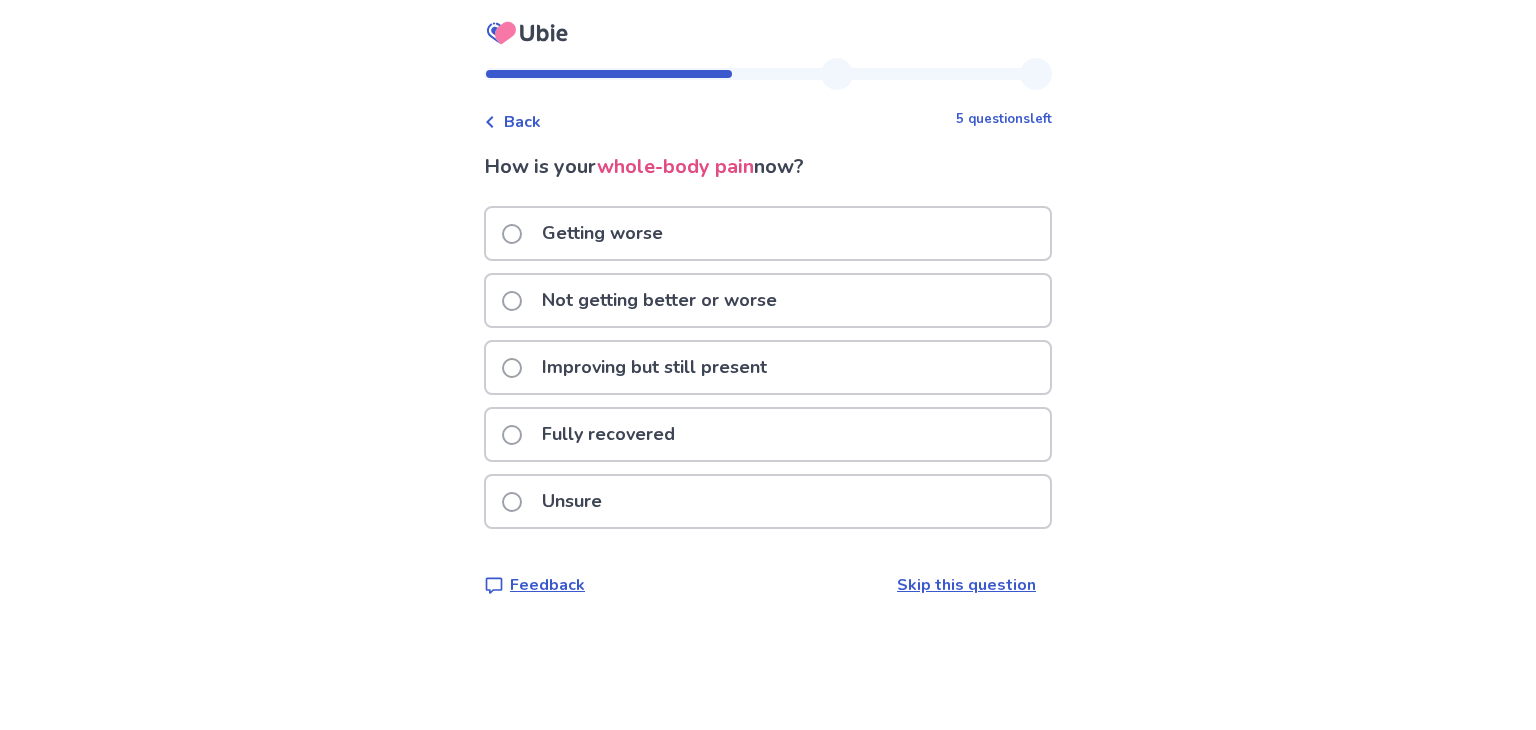 click on "Not getting better or worse" at bounding box center [659, 300] 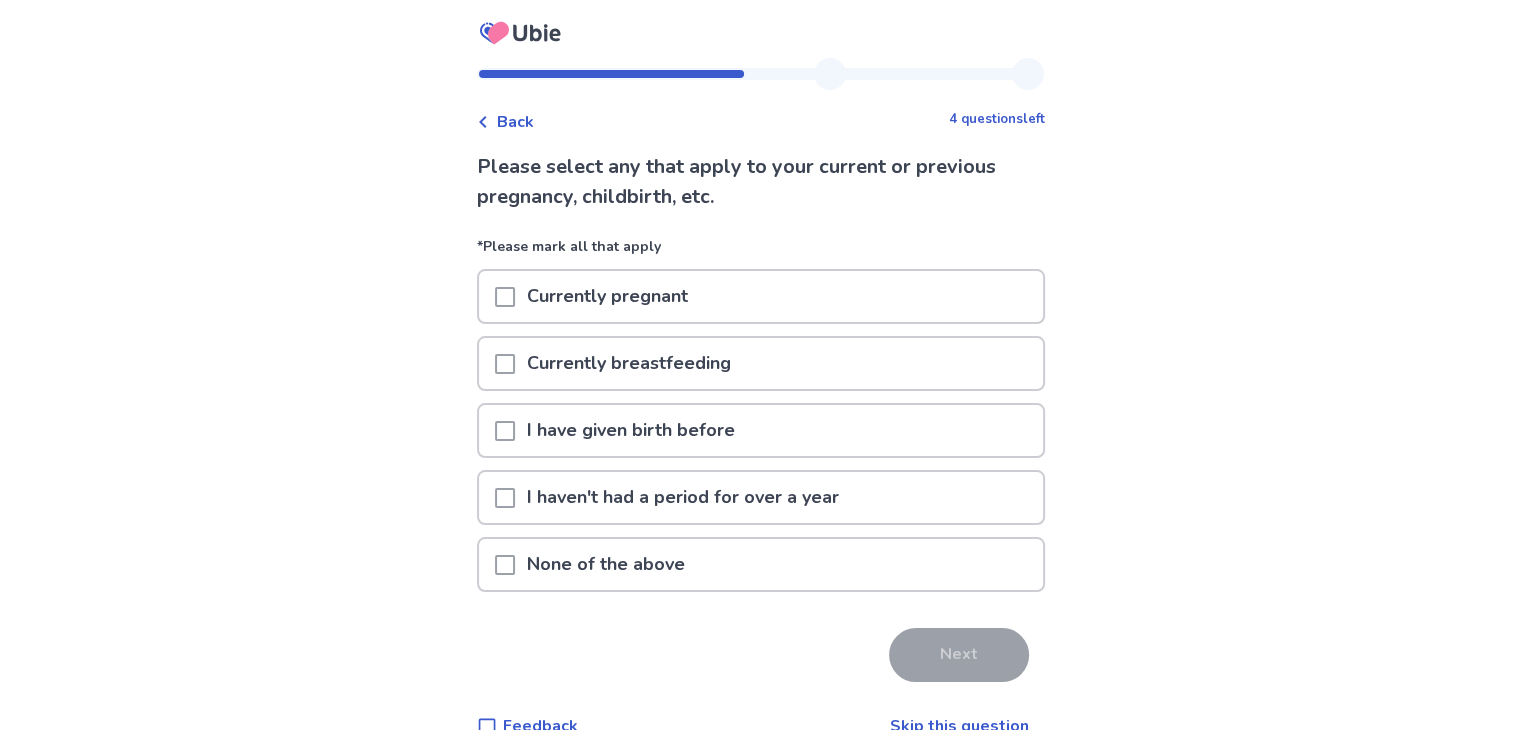 click on "None of the above" at bounding box center [761, 564] 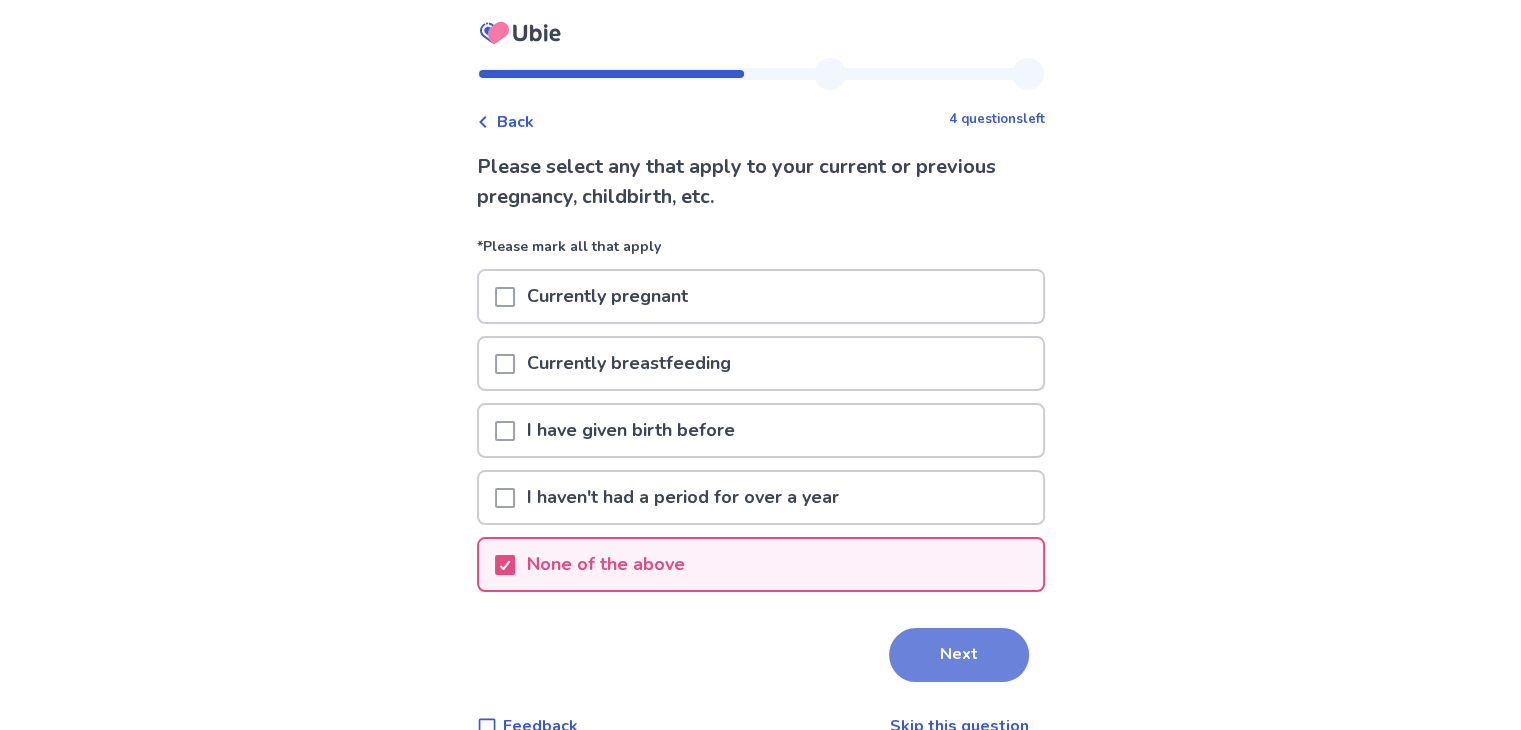 click on "Next" at bounding box center (959, 655) 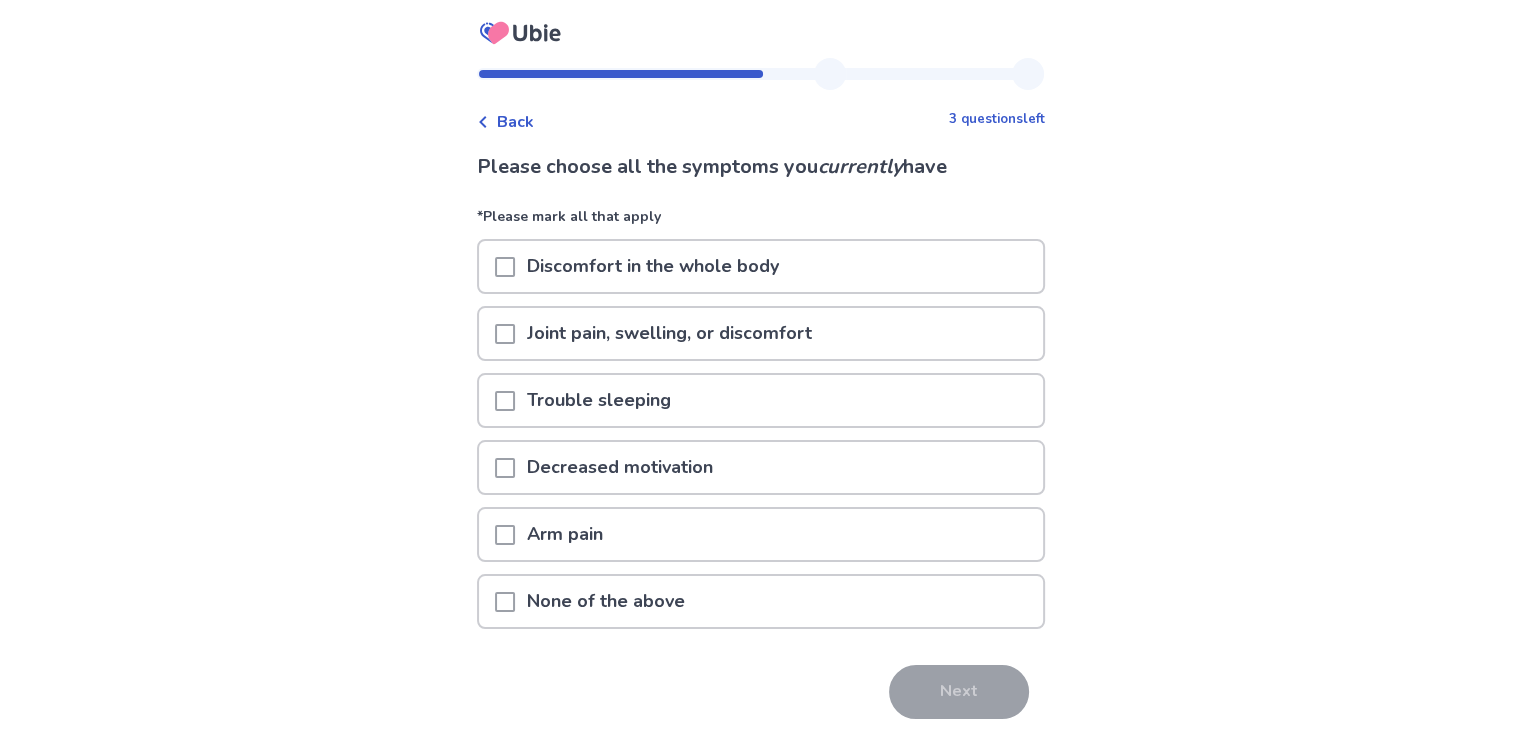 click on "Discomfort in the whole body" at bounding box center (653, 266) 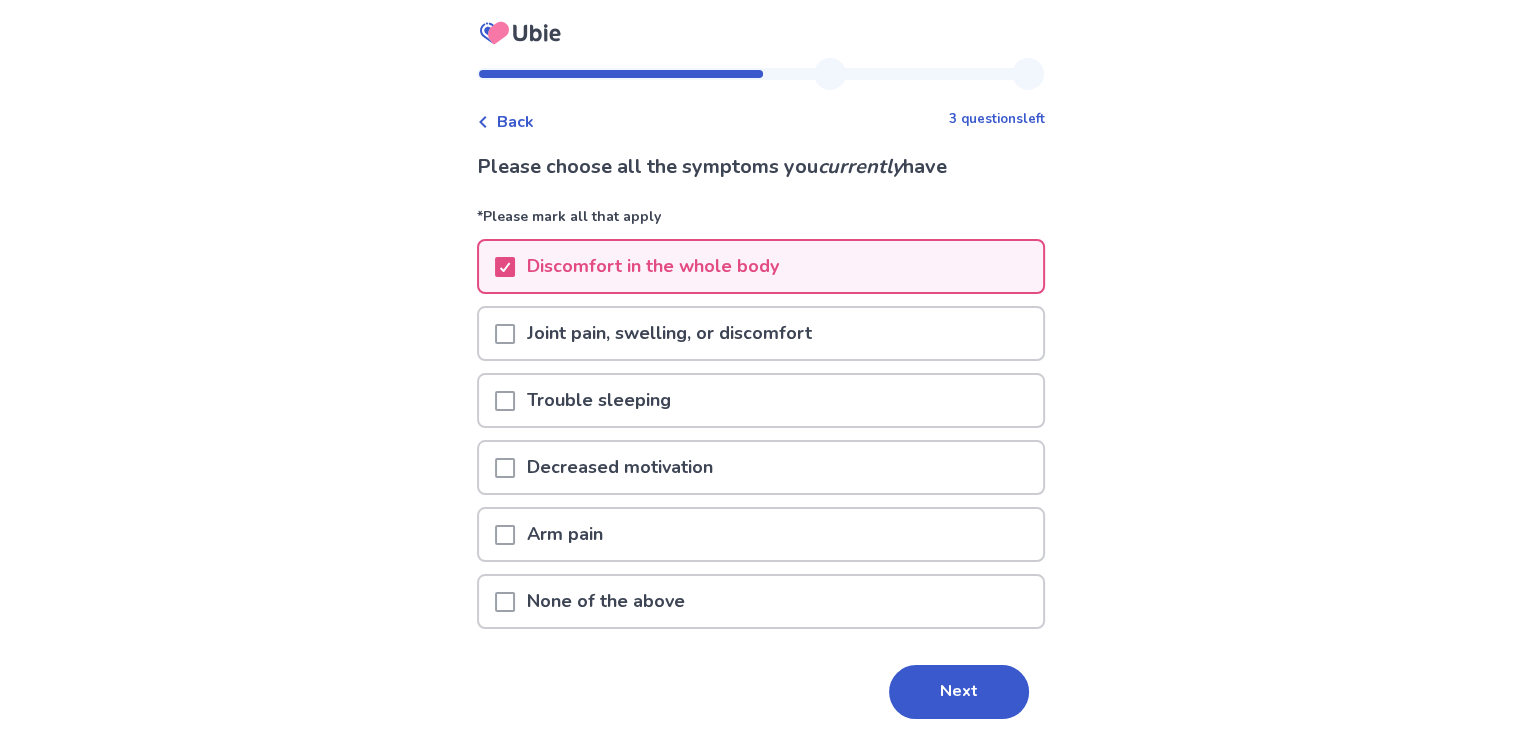 click on "Joint pain, swelling, or discomfort" at bounding box center (669, 333) 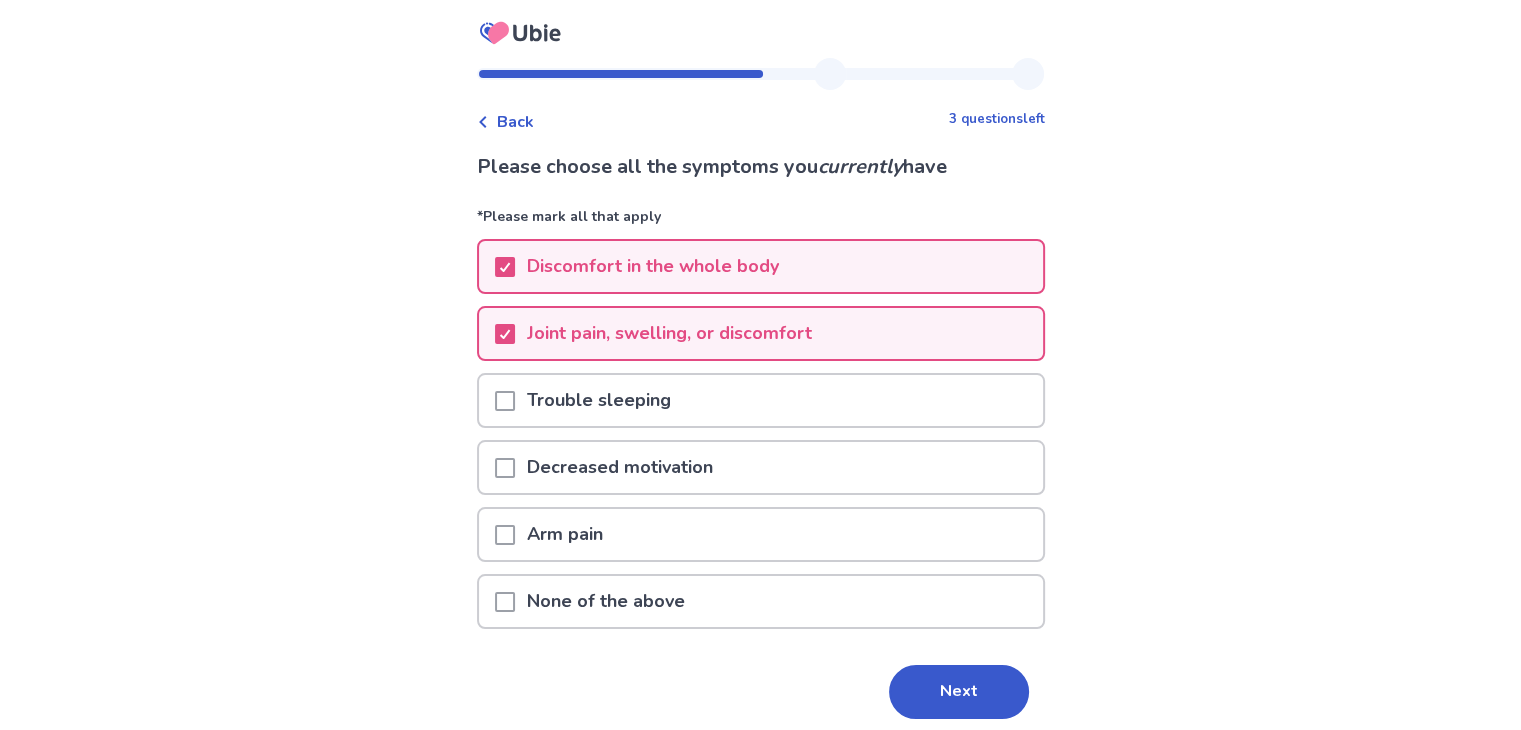 click on "Decreased motivation" at bounding box center (761, 467) 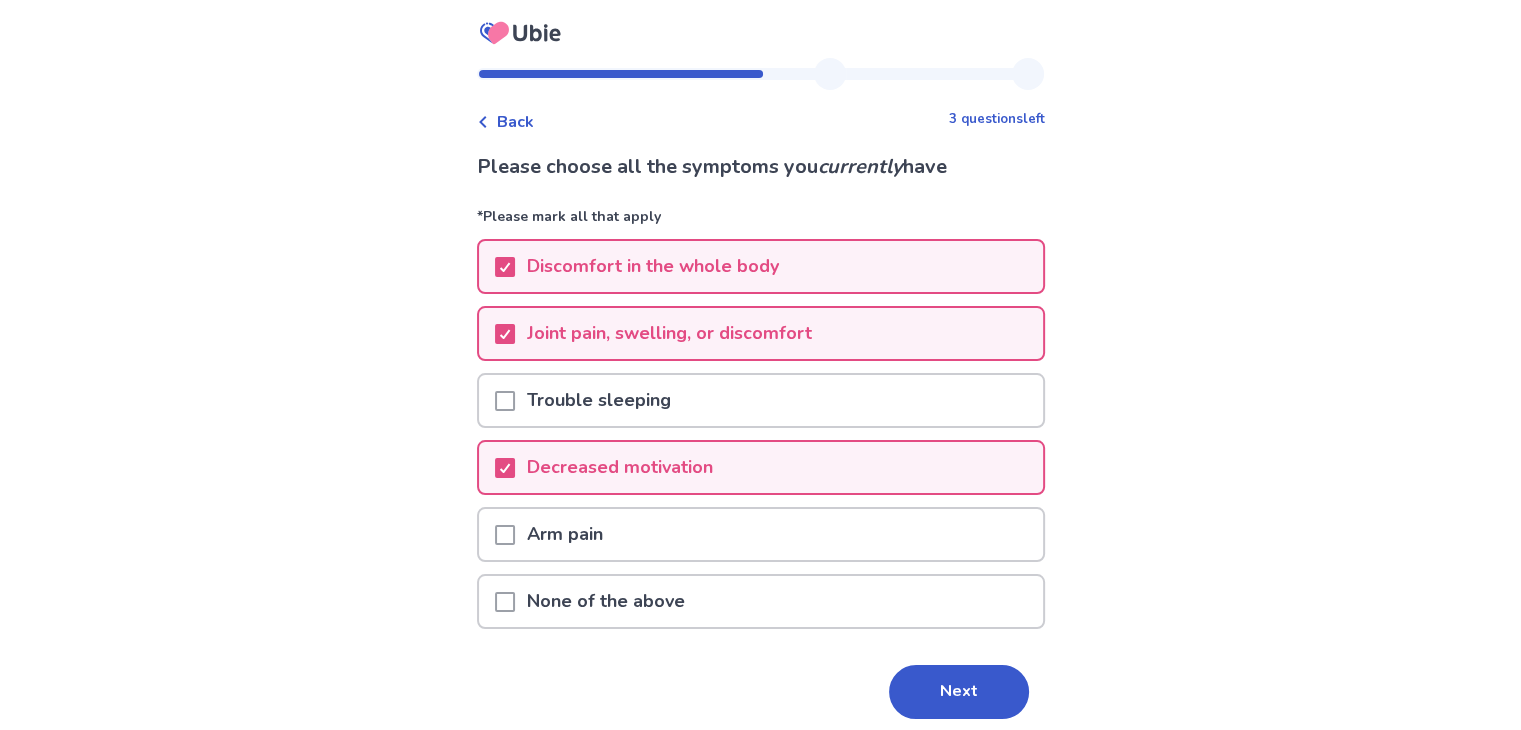 click on "Arm pain" at bounding box center [761, 534] 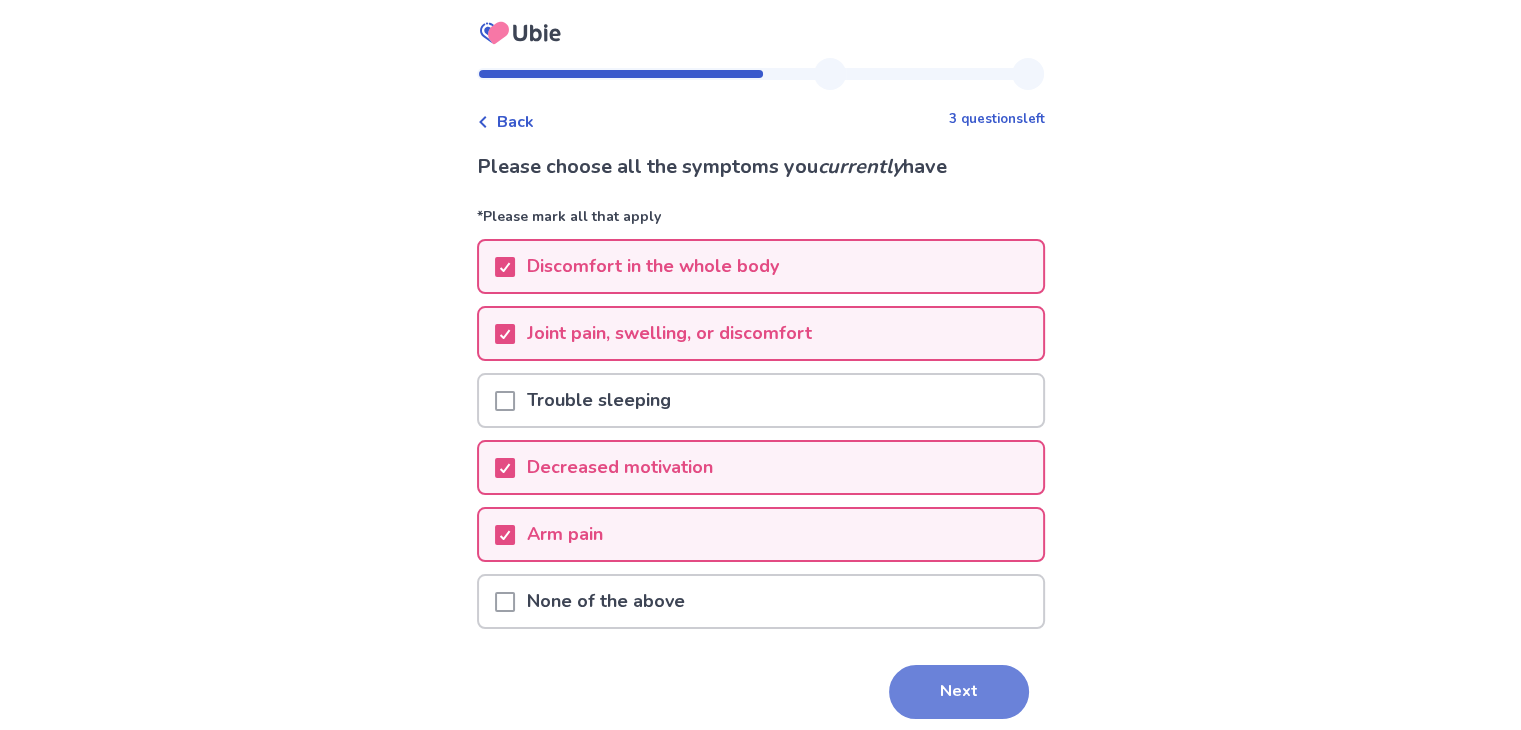 click on "Next" at bounding box center (959, 692) 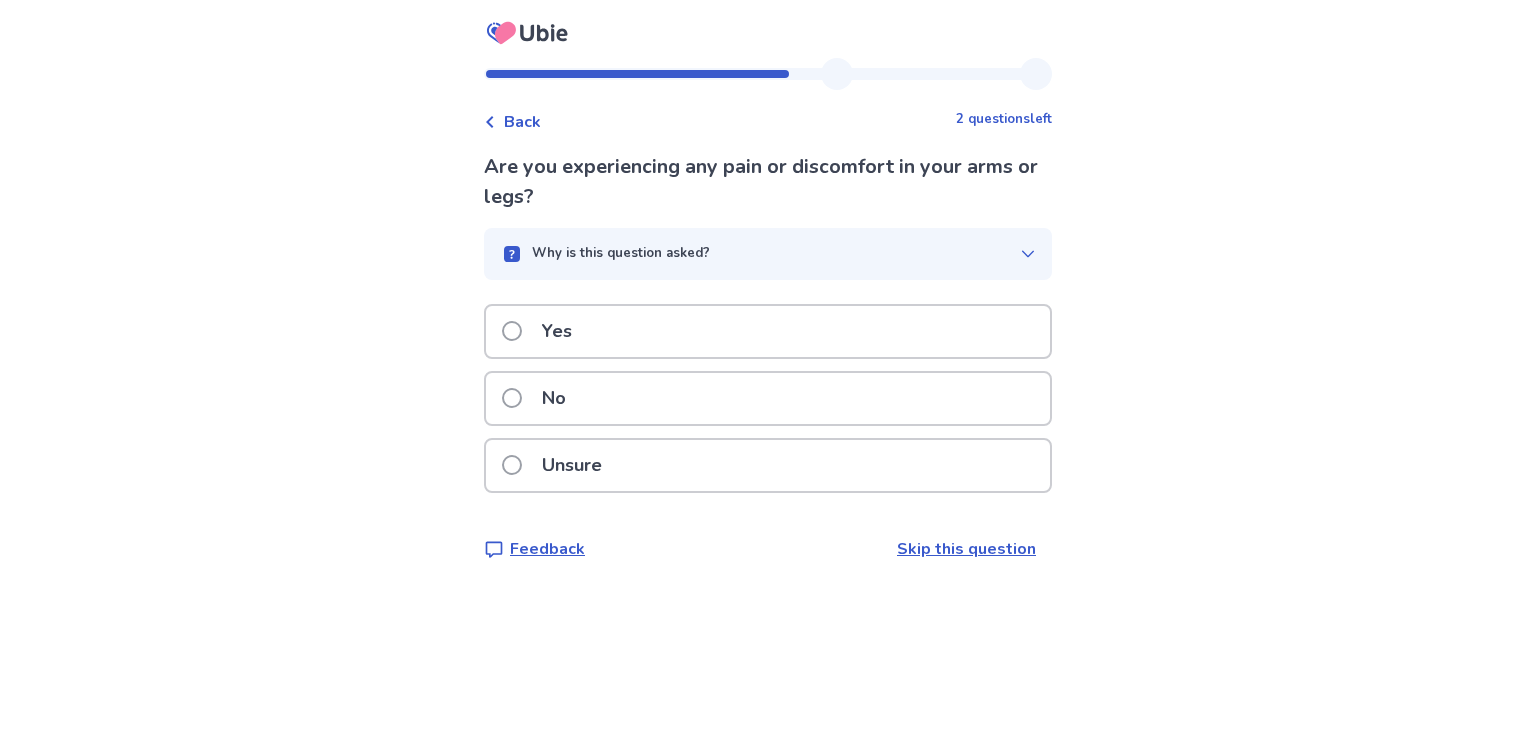 click on "Yes" at bounding box center (768, 331) 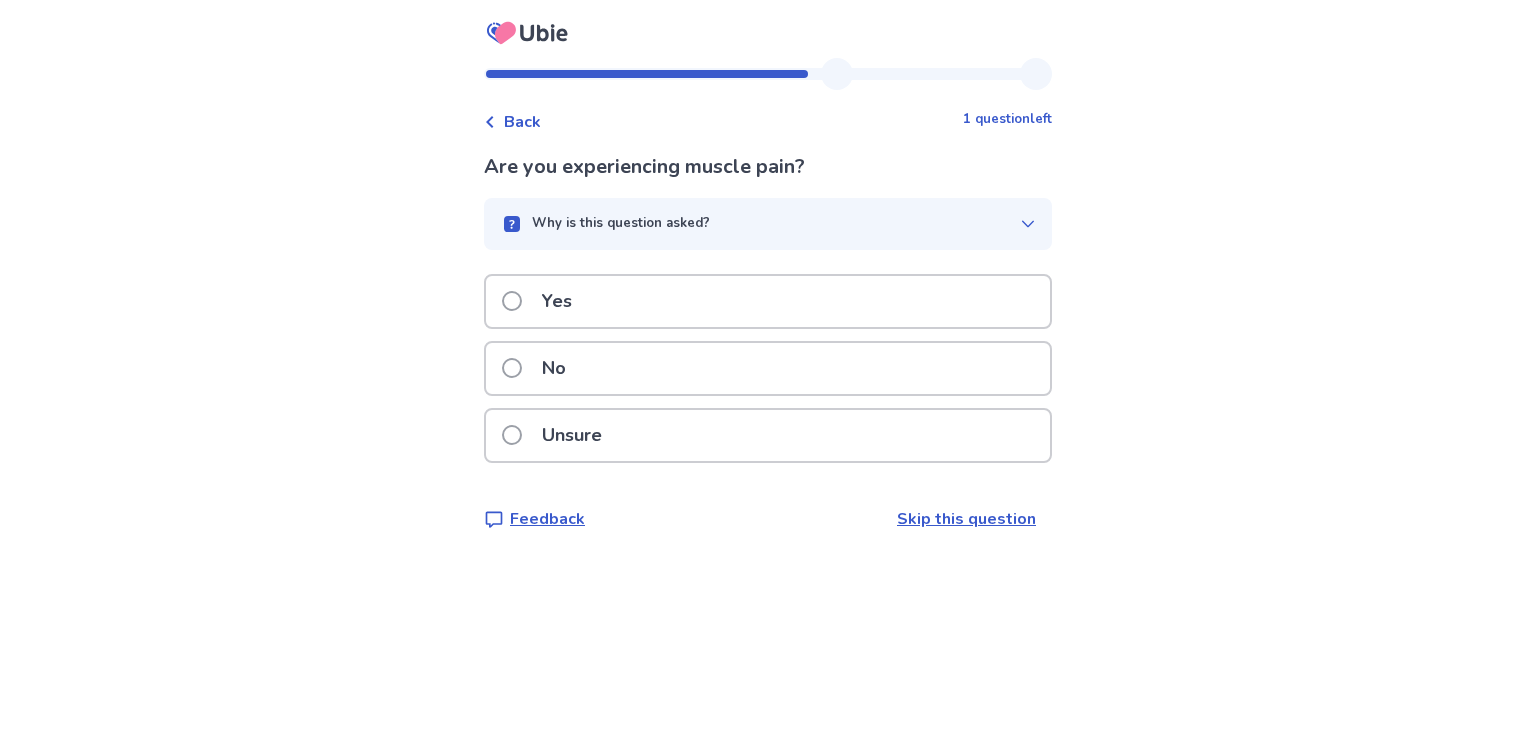 click on "Yes" at bounding box center [768, 301] 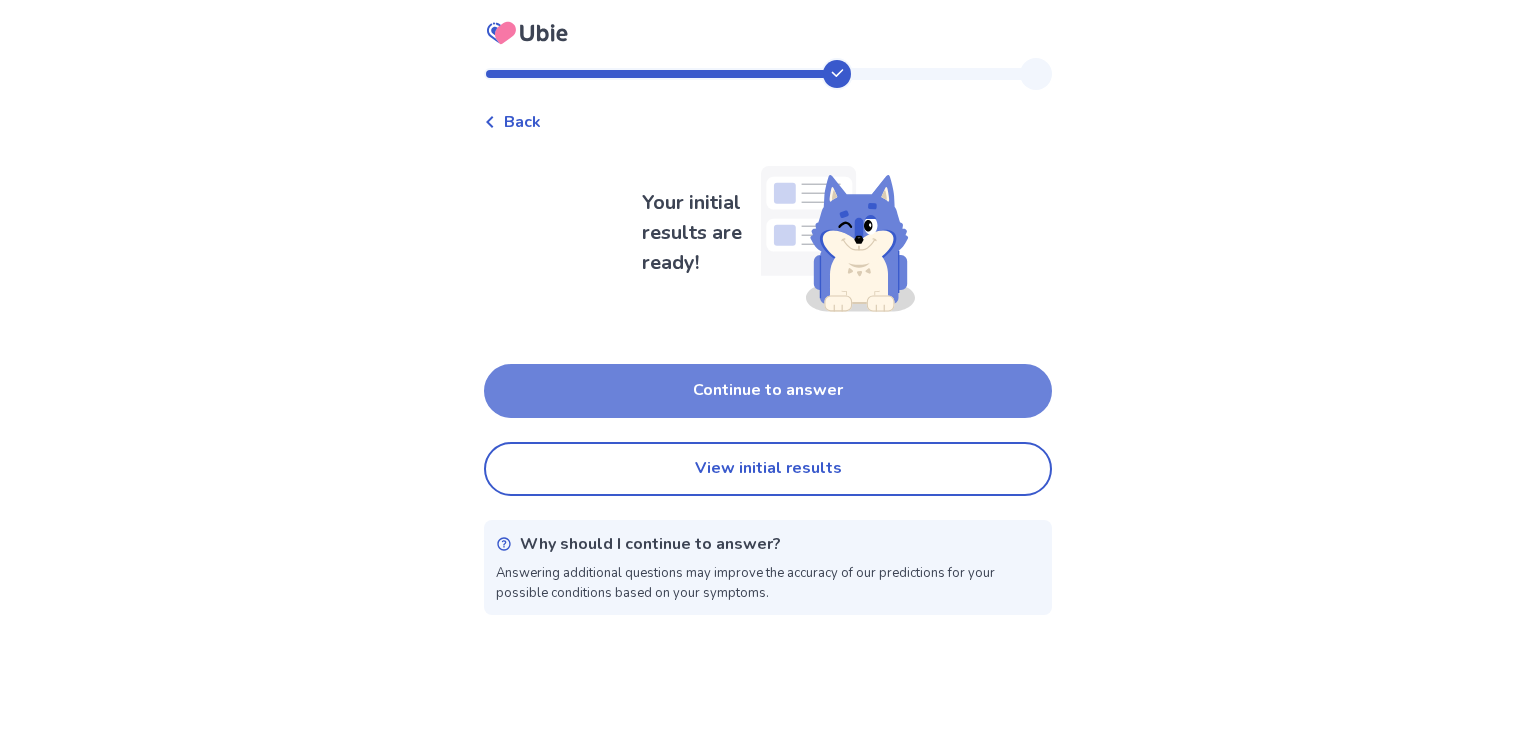 click on "Continue to answer" at bounding box center [768, 391] 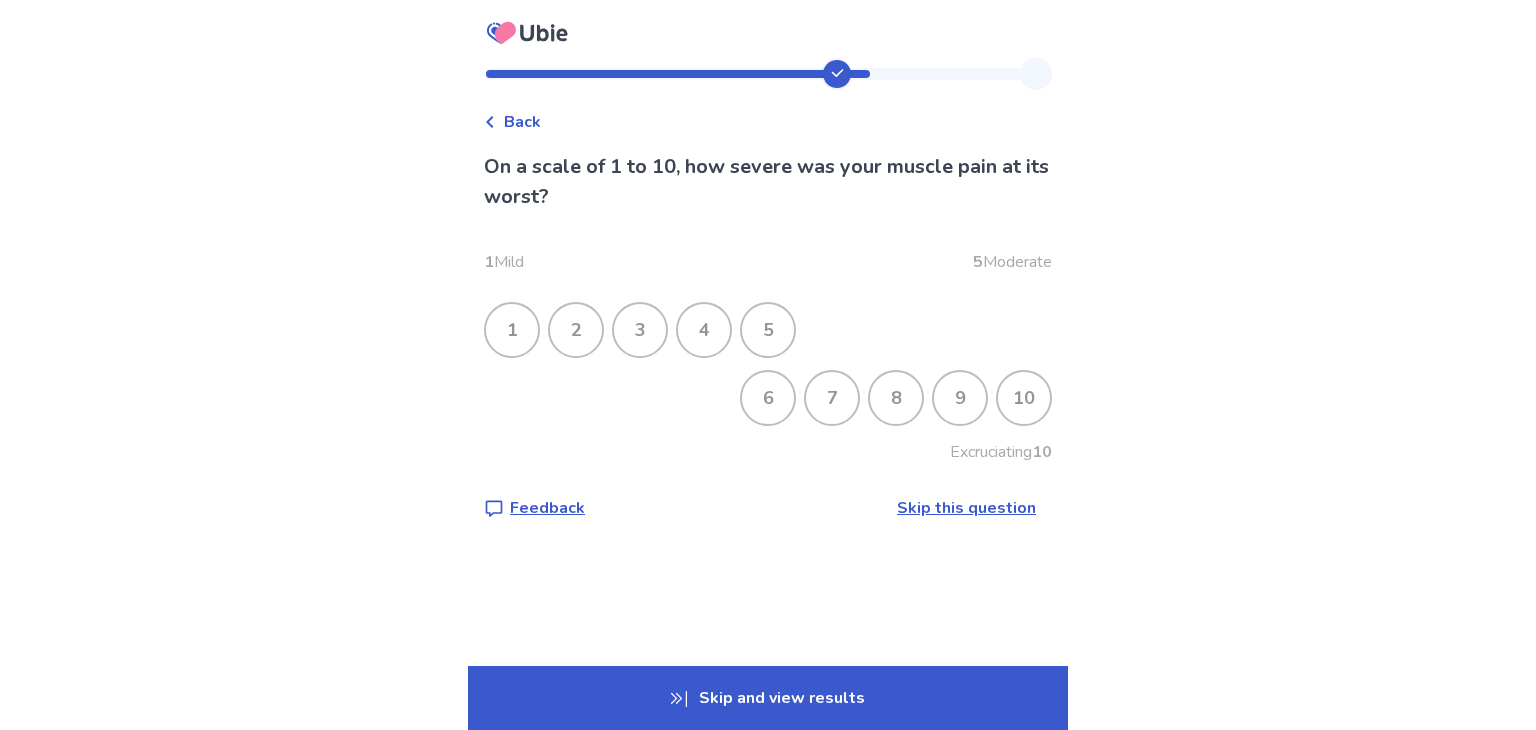 click on "7" at bounding box center (832, 398) 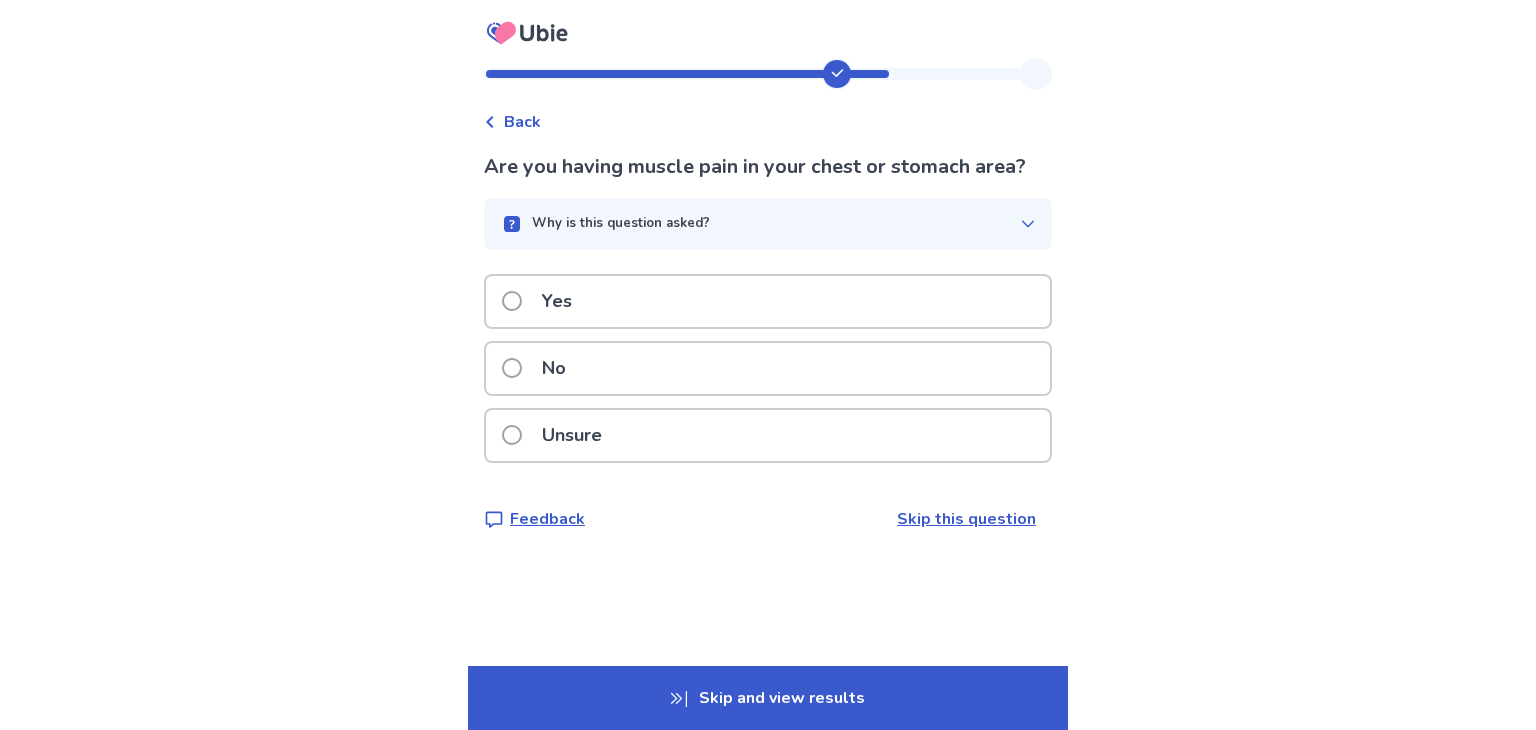 click on "Yes" at bounding box center [768, 301] 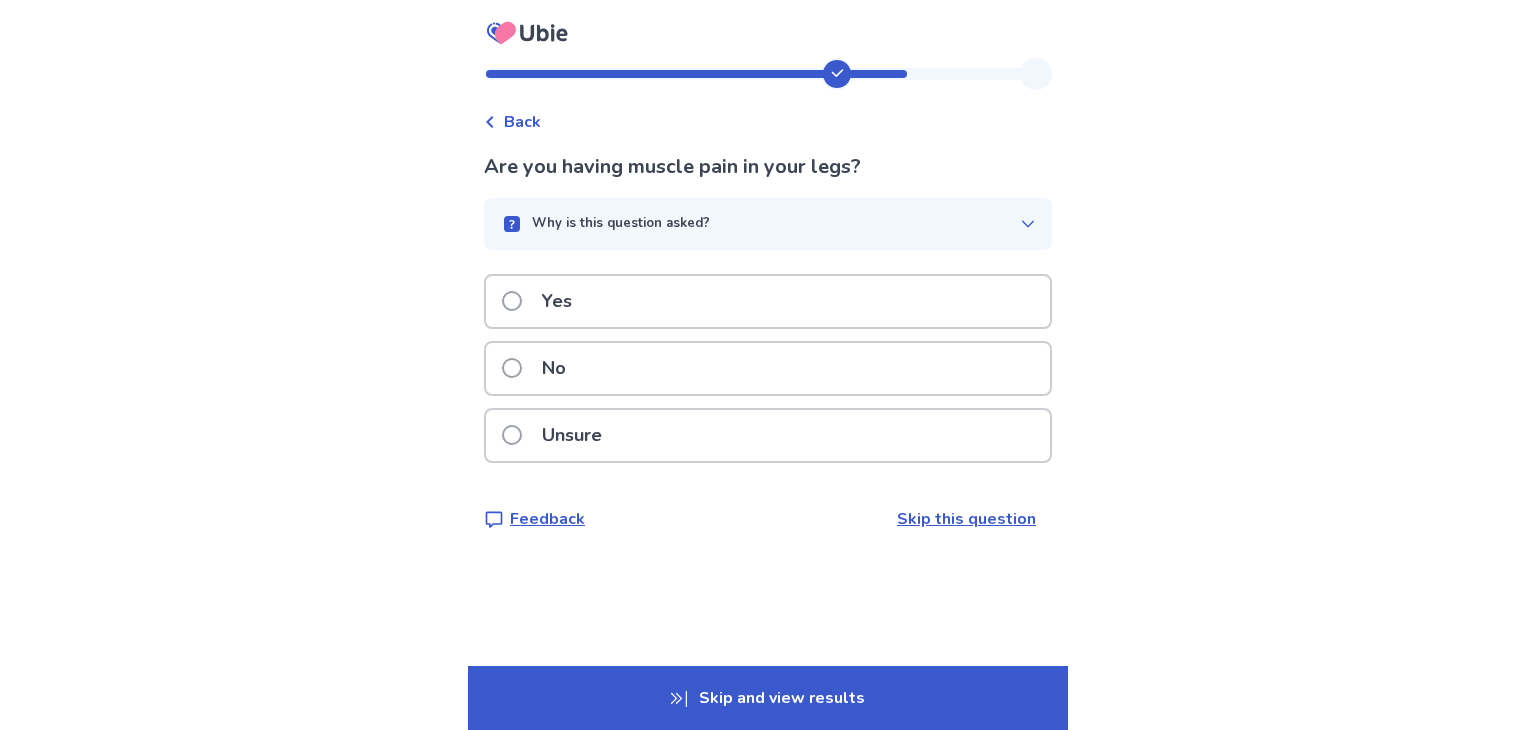click on "Yes" at bounding box center (768, 301) 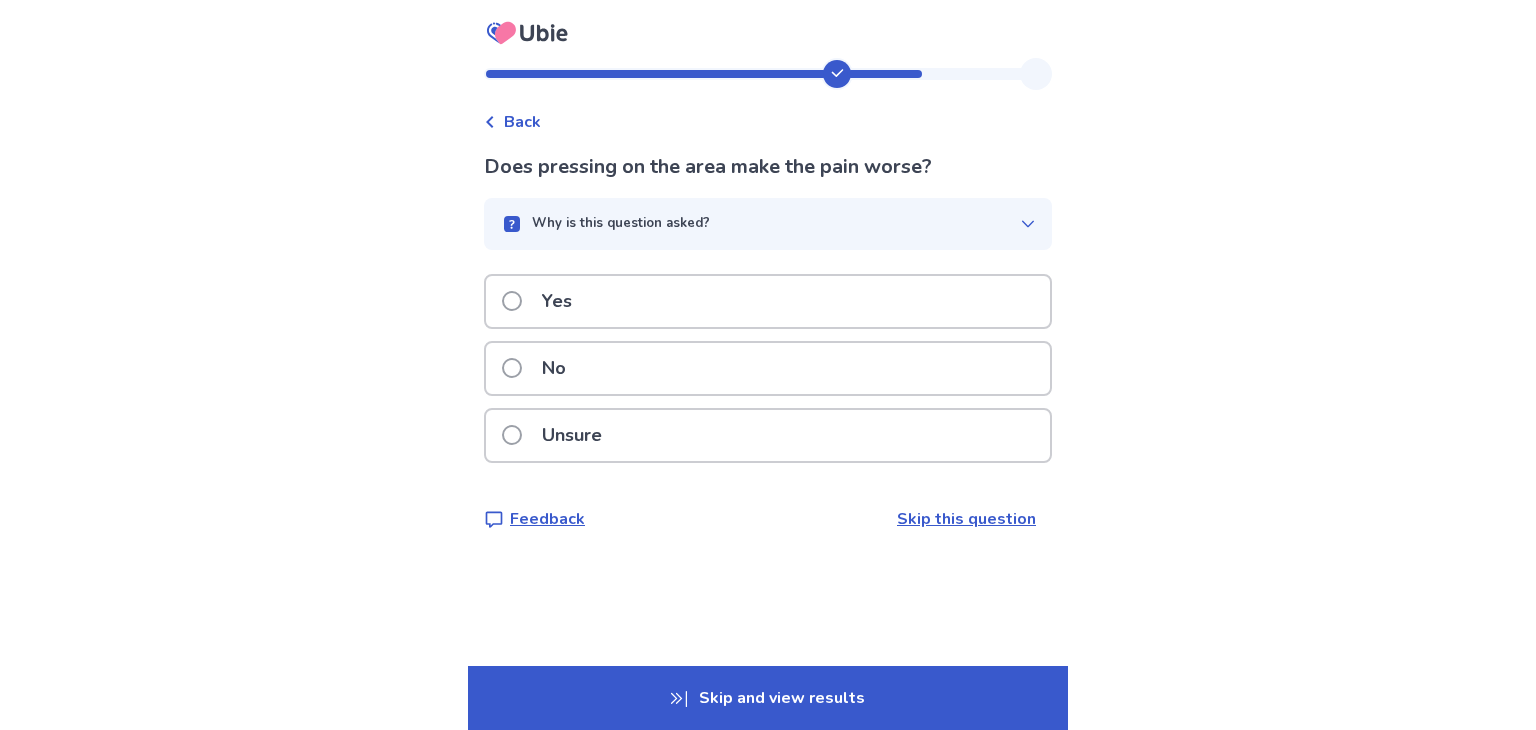 click on "No" at bounding box center [768, 368] 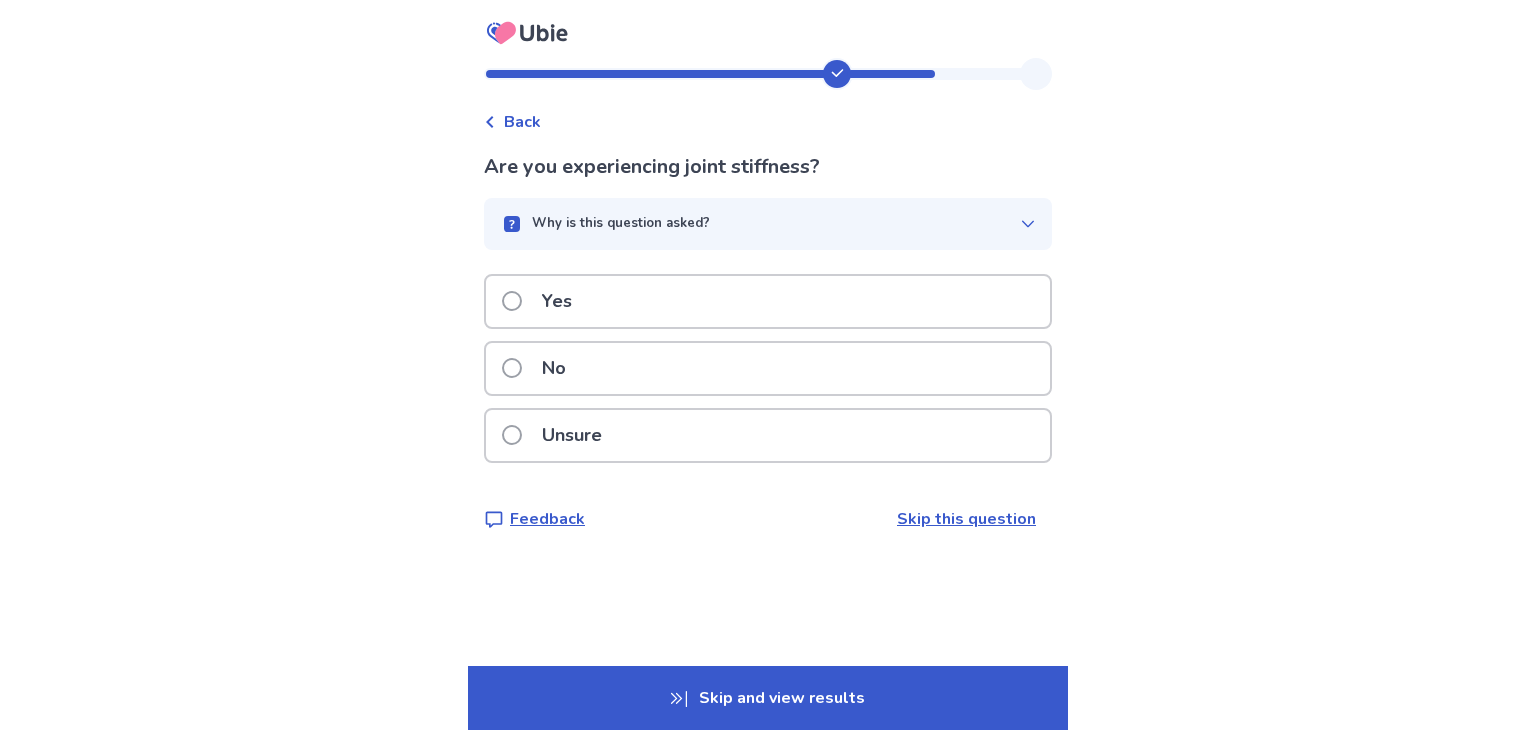 click on "Yes" at bounding box center [768, 301] 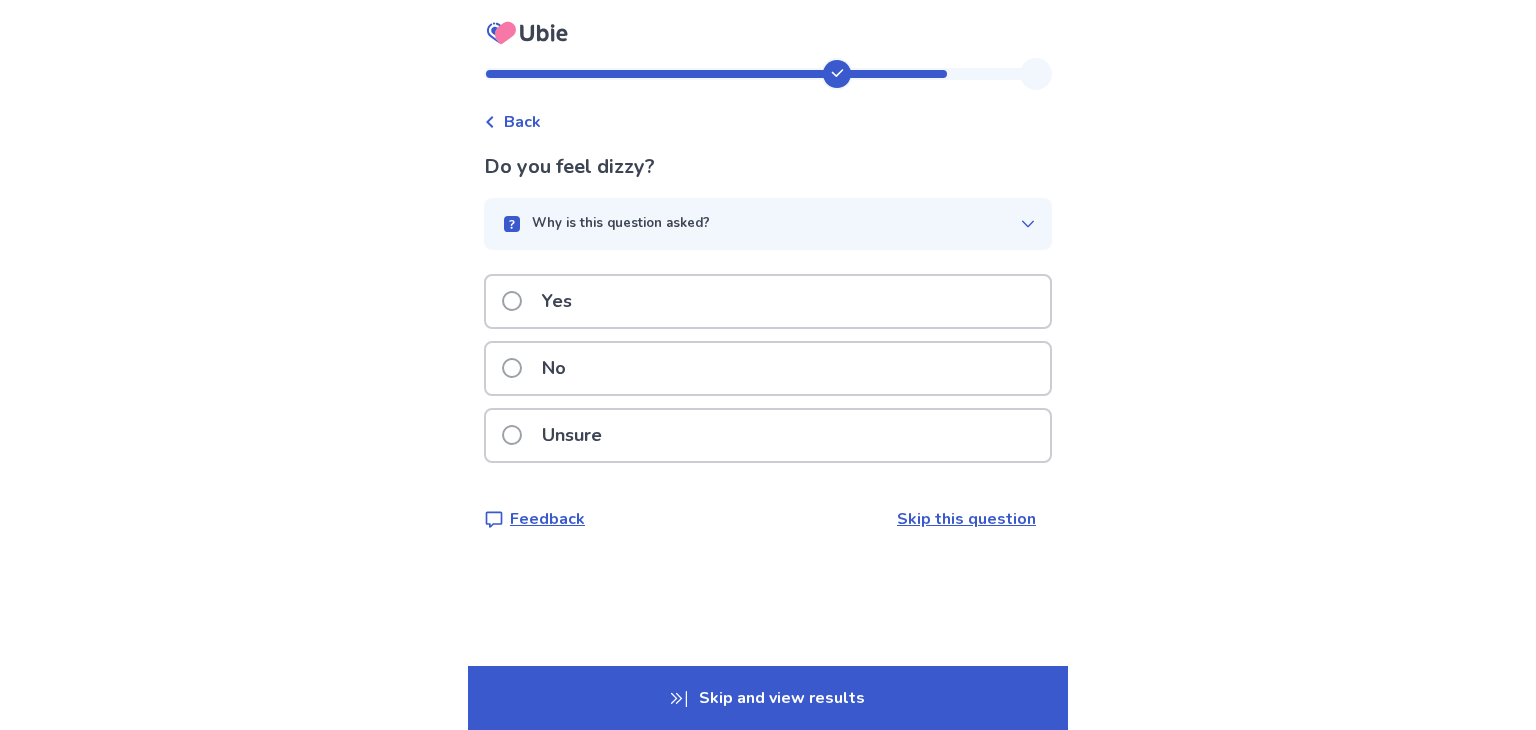 click on "Yes" at bounding box center (768, 301) 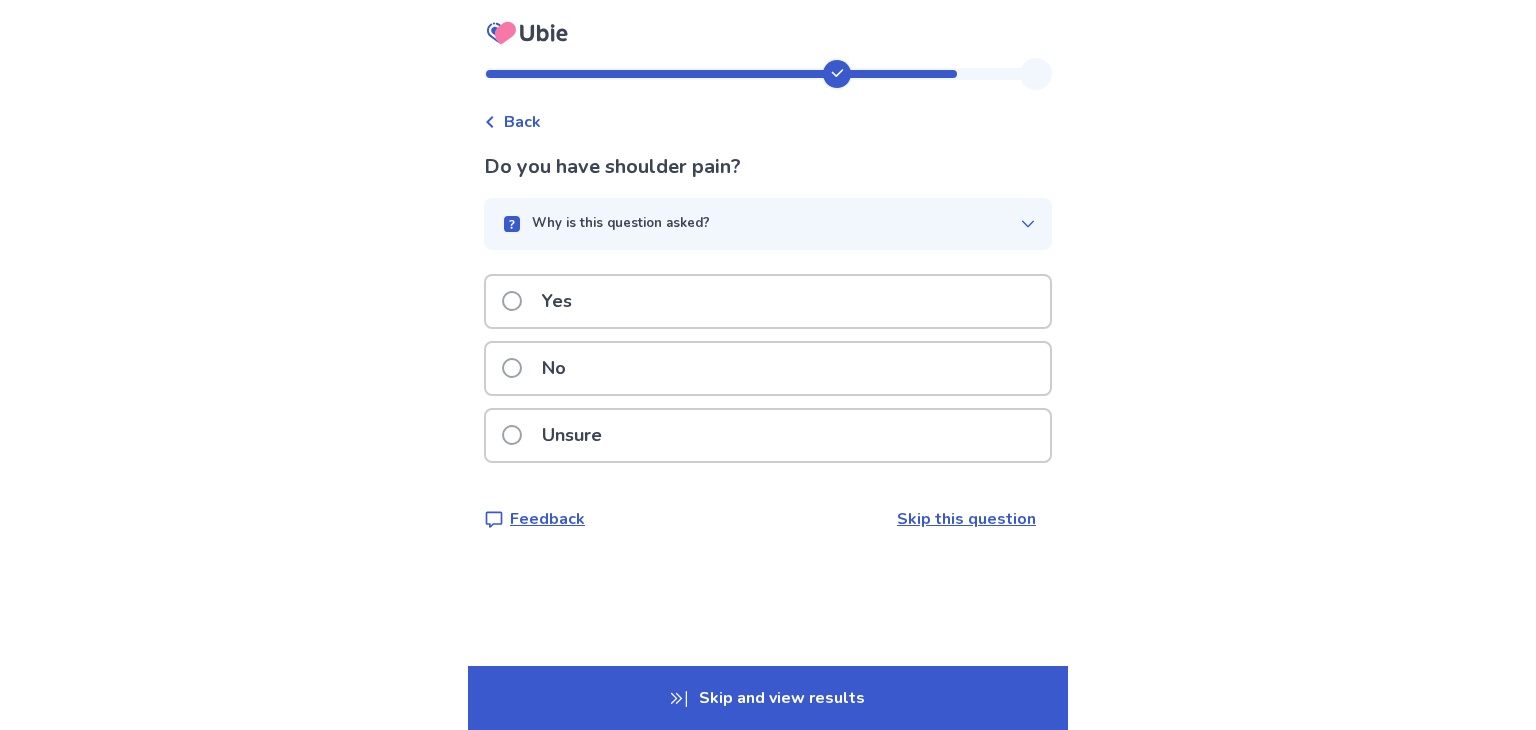 click on "Yes" at bounding box center (768, 301) 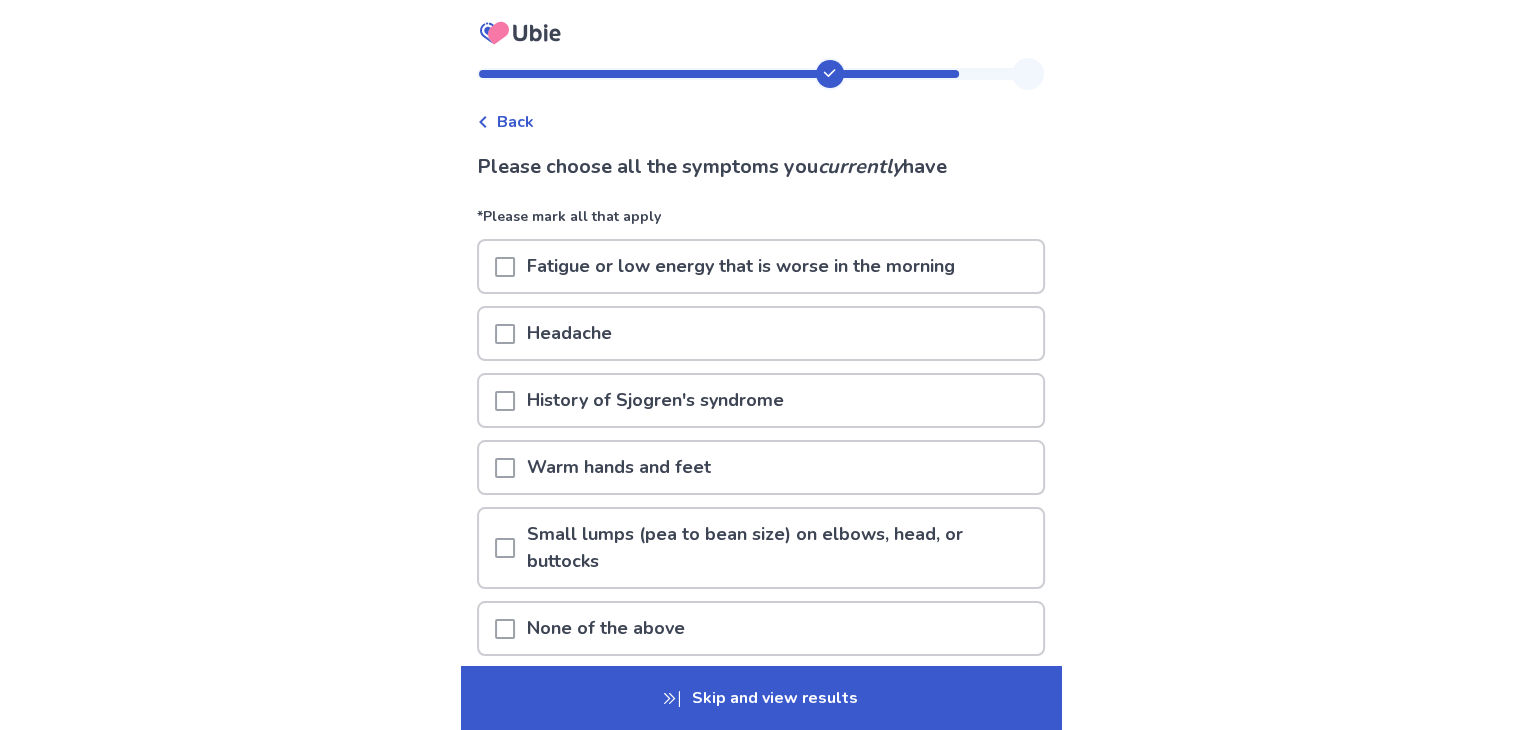 click on "Fatigue or low energy that is worse in the morning" at bounding box center (741, 266) 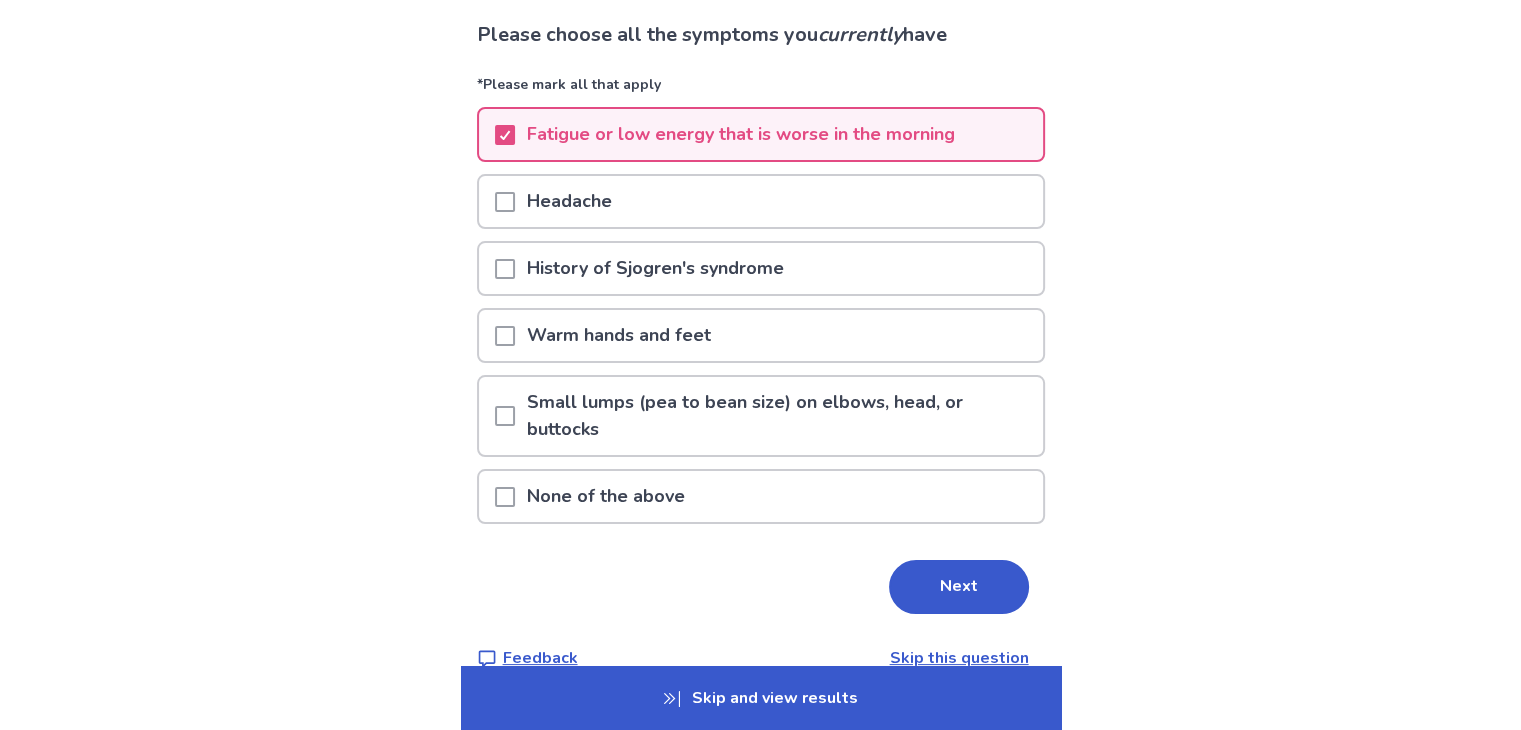 scroll, scrollTop: 164, scrollLeft: 0, axis: vertical 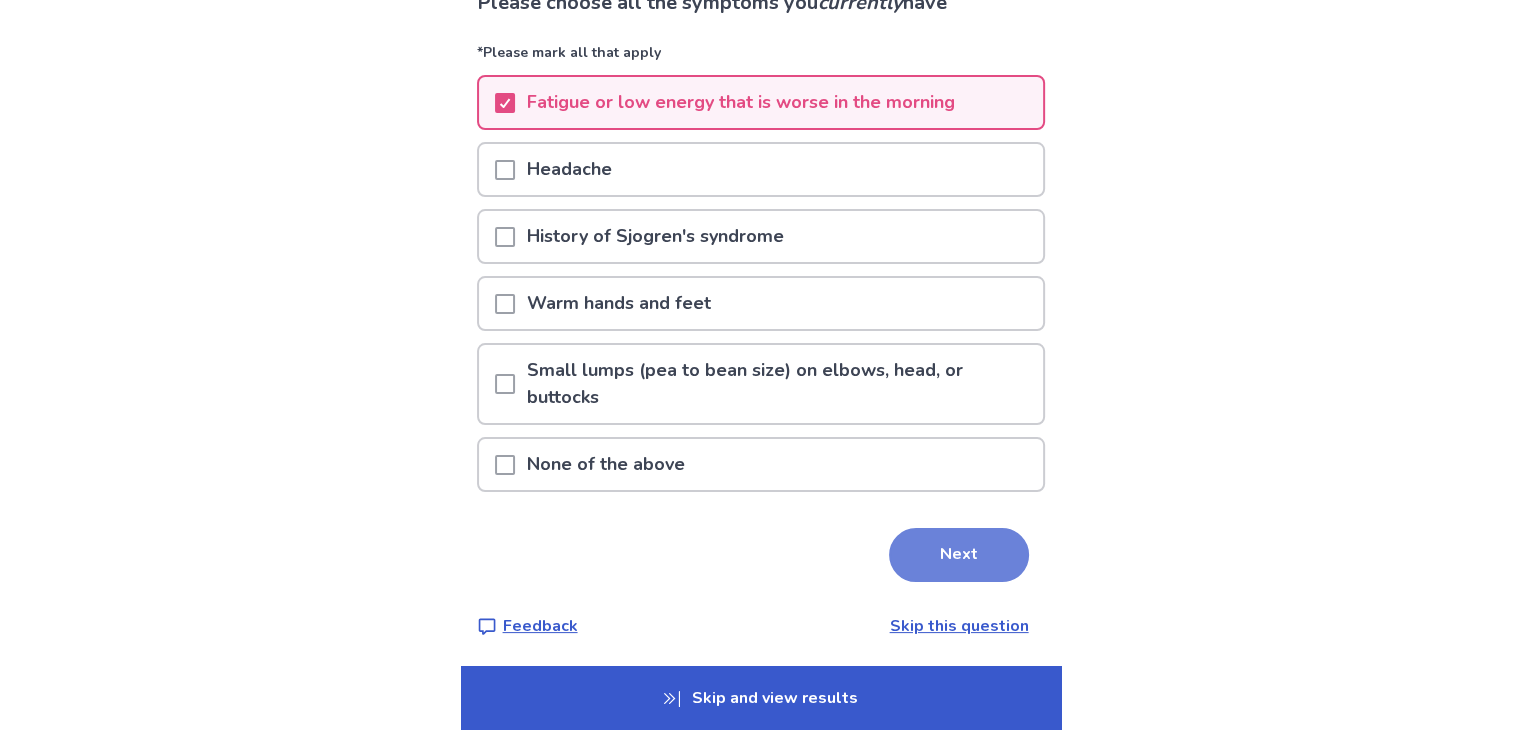click on "Next" at bounding box center [959, 555] 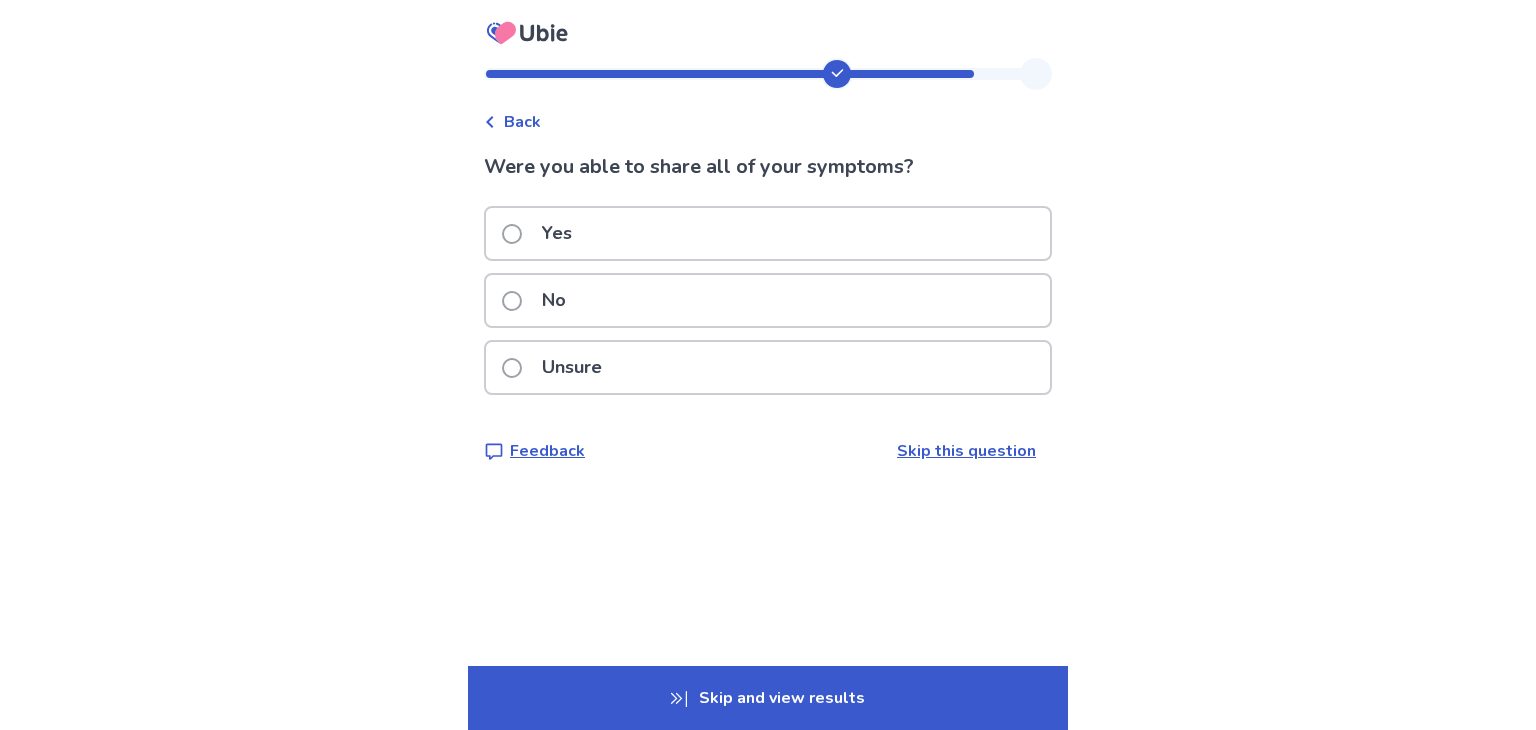 click on "Yes" at bounding box center (768, 233) 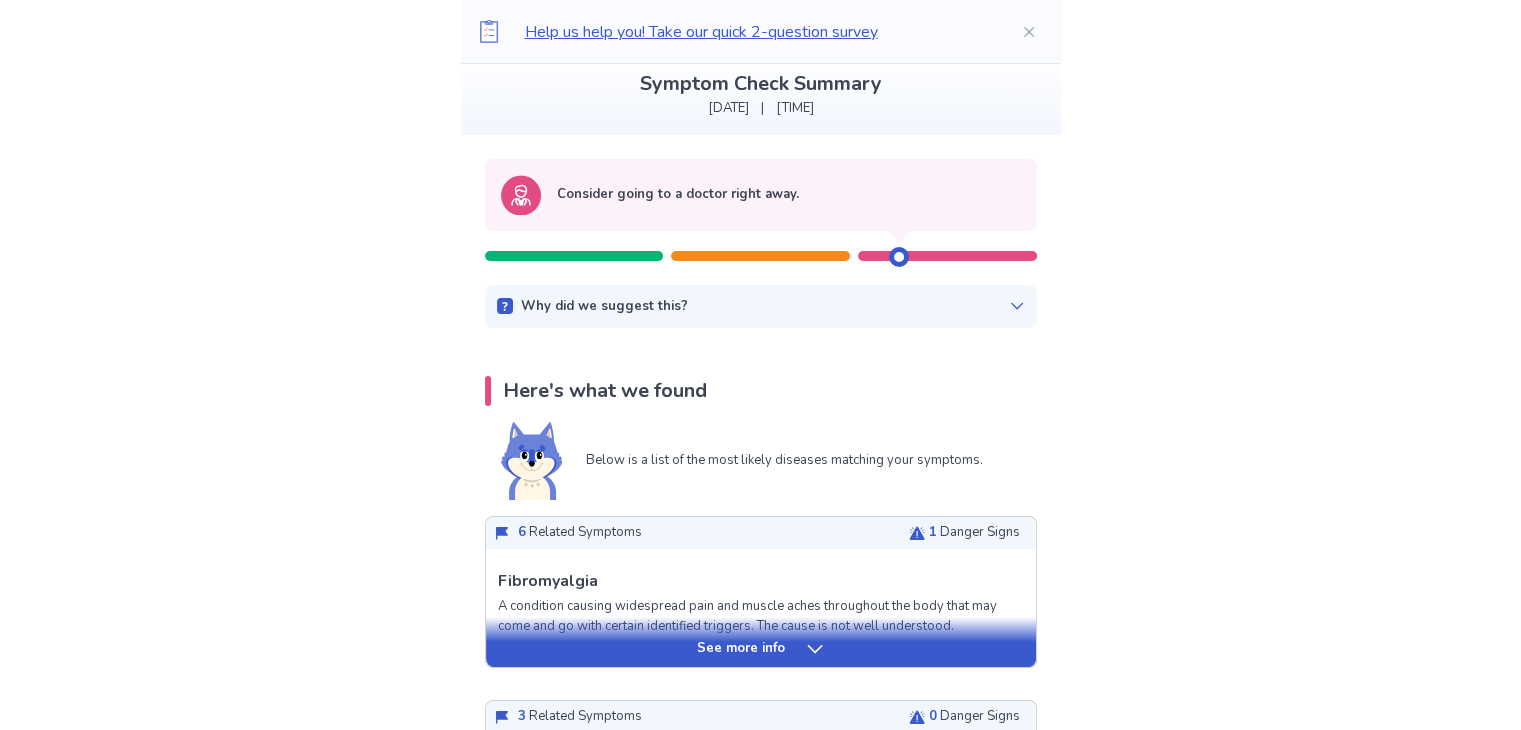 scroll, scrollTop: 97, scrollLeft: 0, axis: vertical 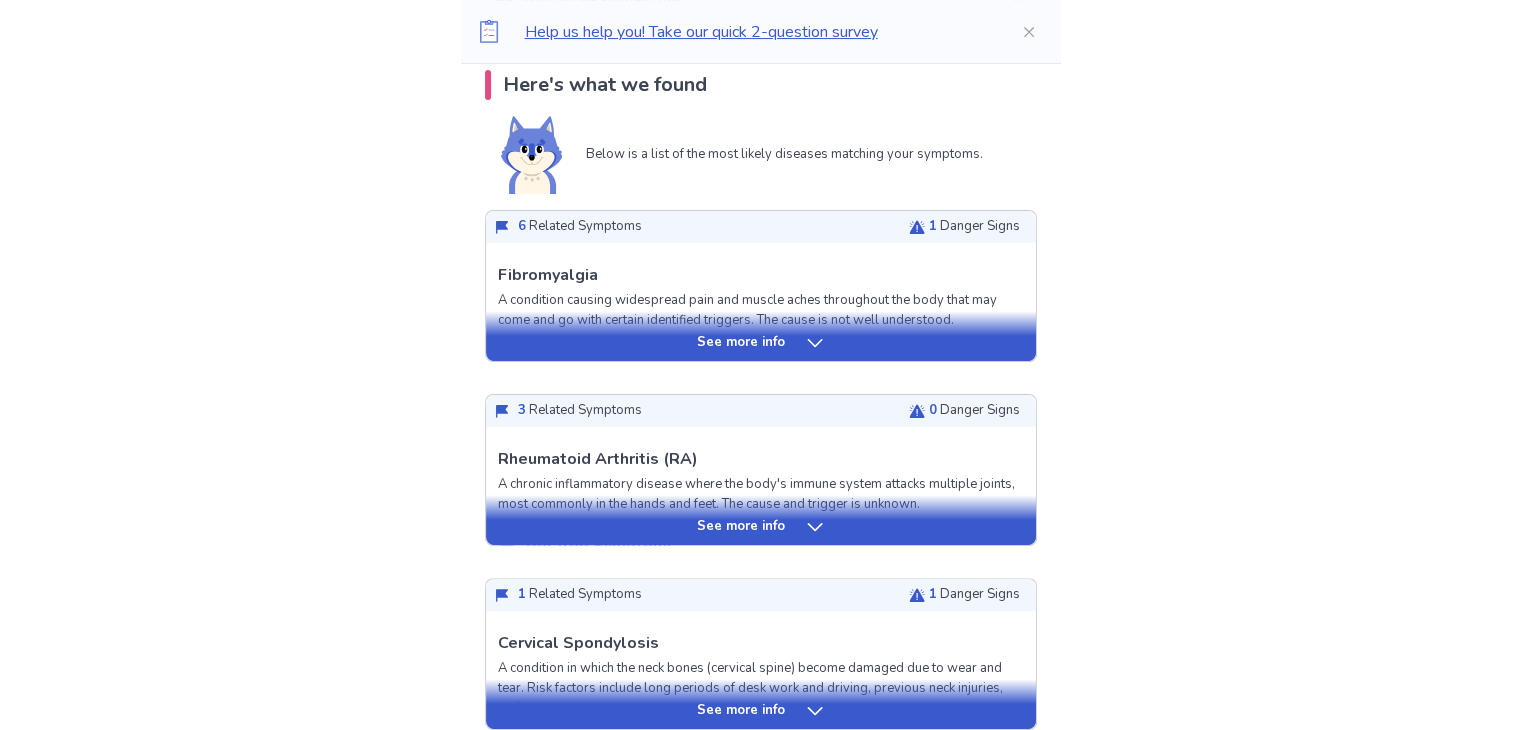 click on "See more info" at bounding box center (761, 336) 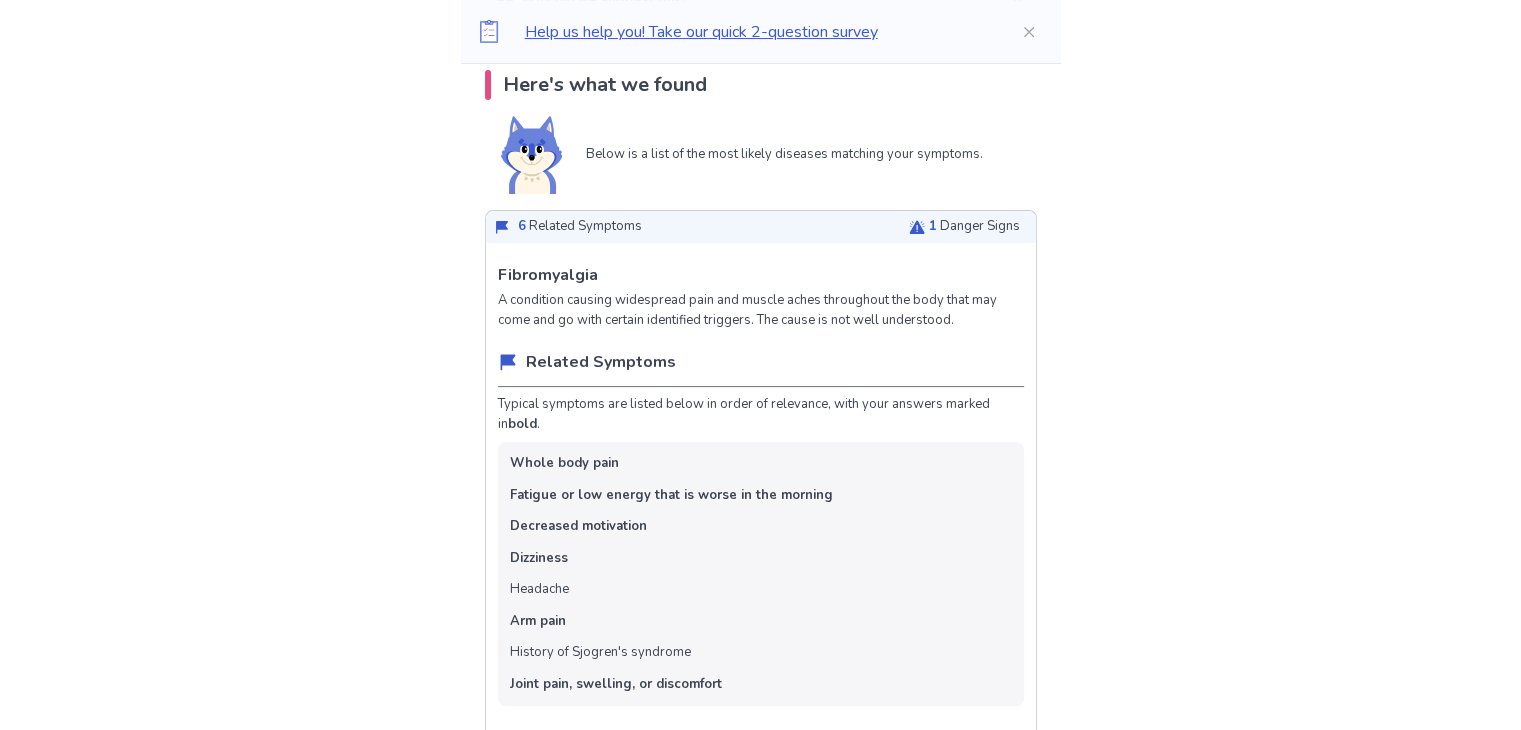 click on "1   Danger Signs" at bounding box center (974, 227) 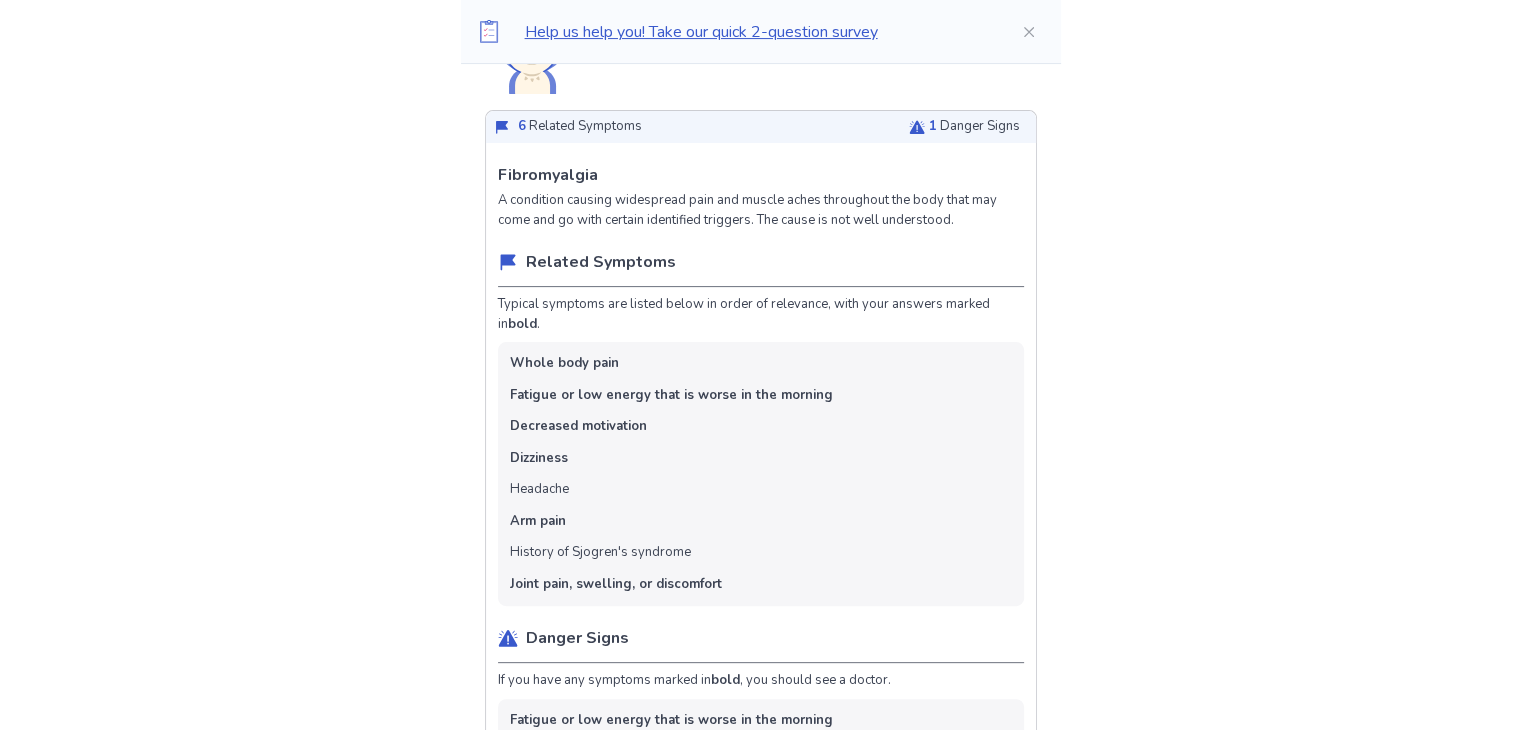 scroll, scrollTop: 516, scrollLeft: 0, axis: vertical 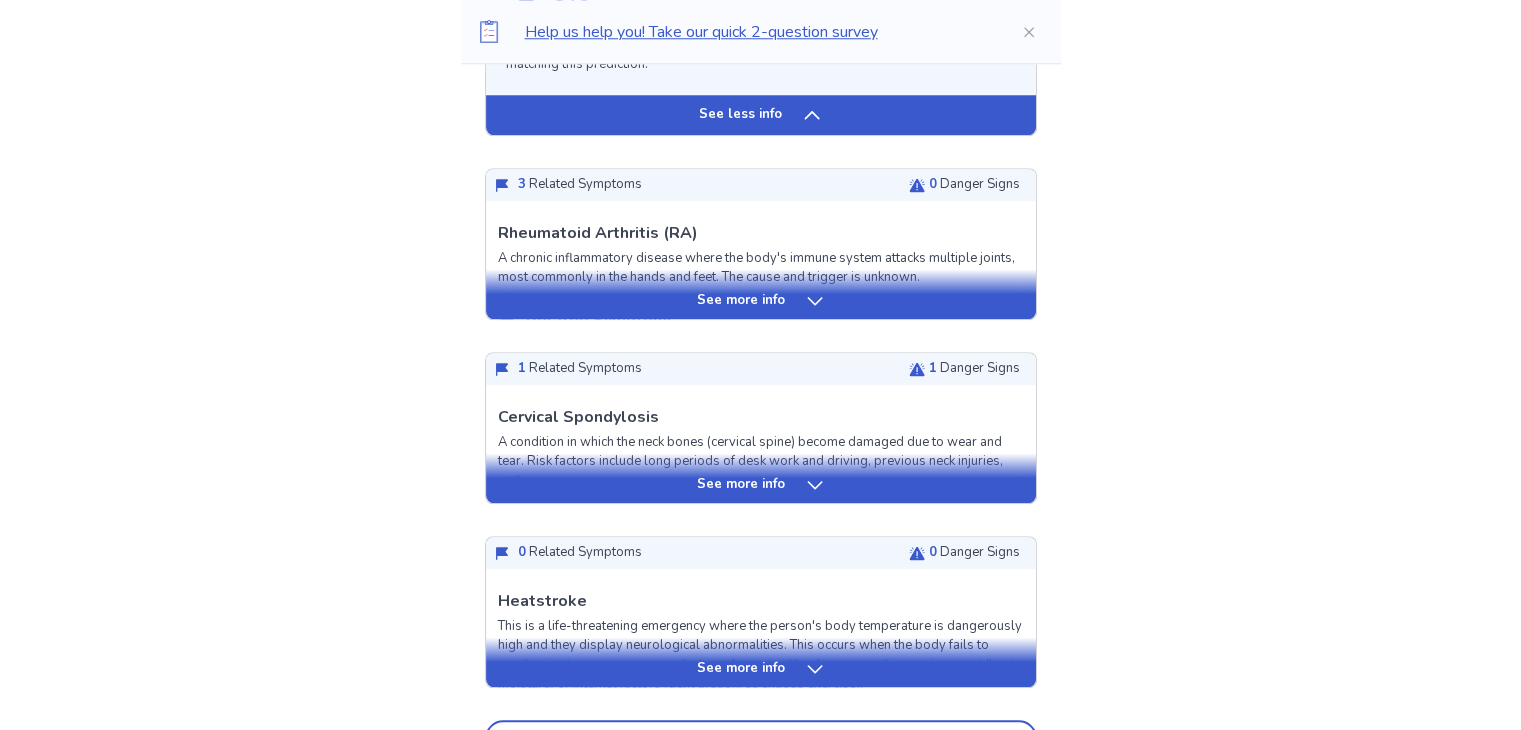 click on "See more info" at bounding box center [761, 294] 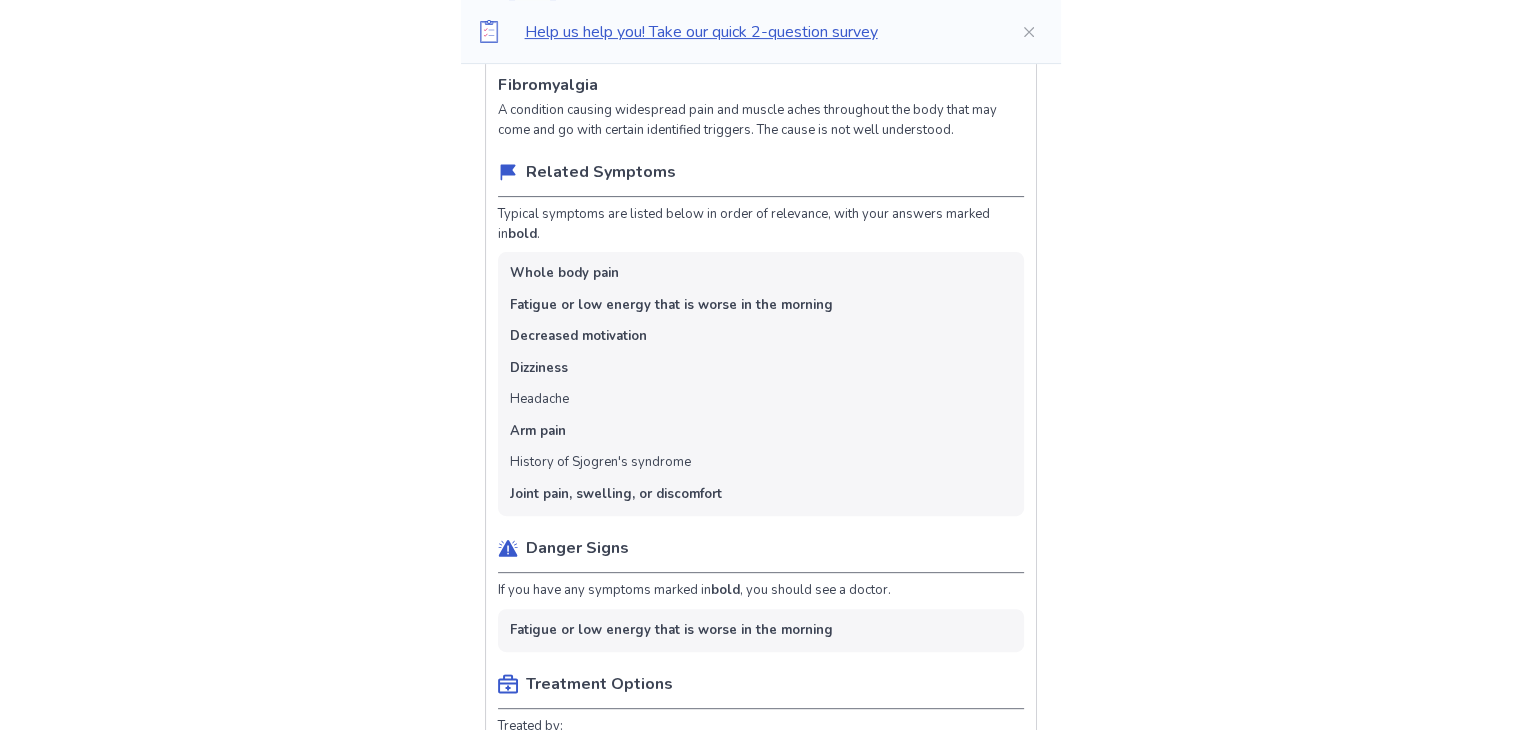scroll, scrollTop: 604, scrollLeft: 0, axis: vertical 